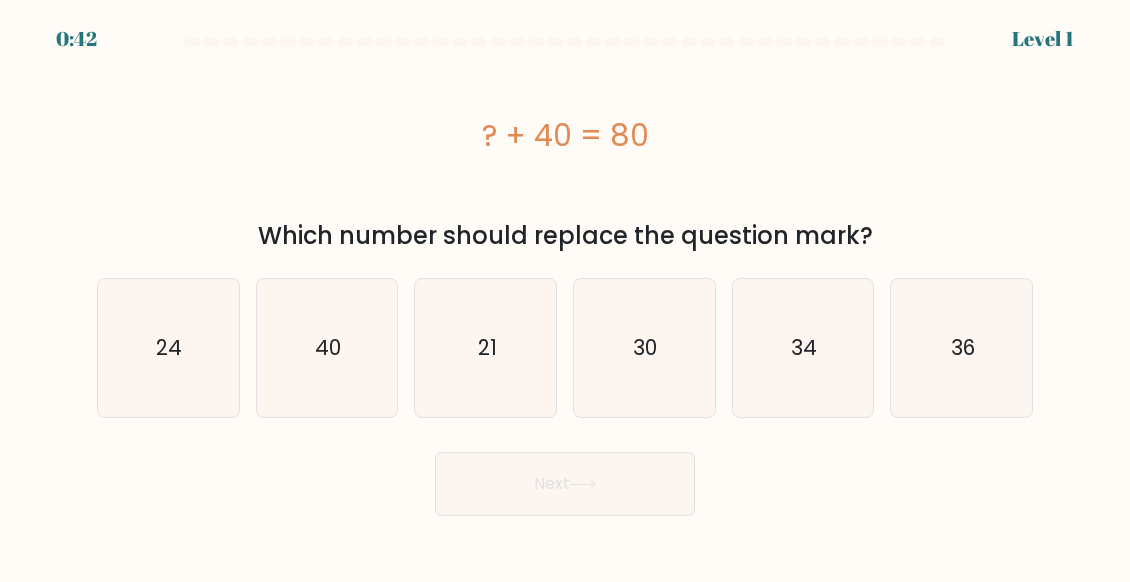 scroll, scrollTop: 0, scrollLeft: 0, axis: both 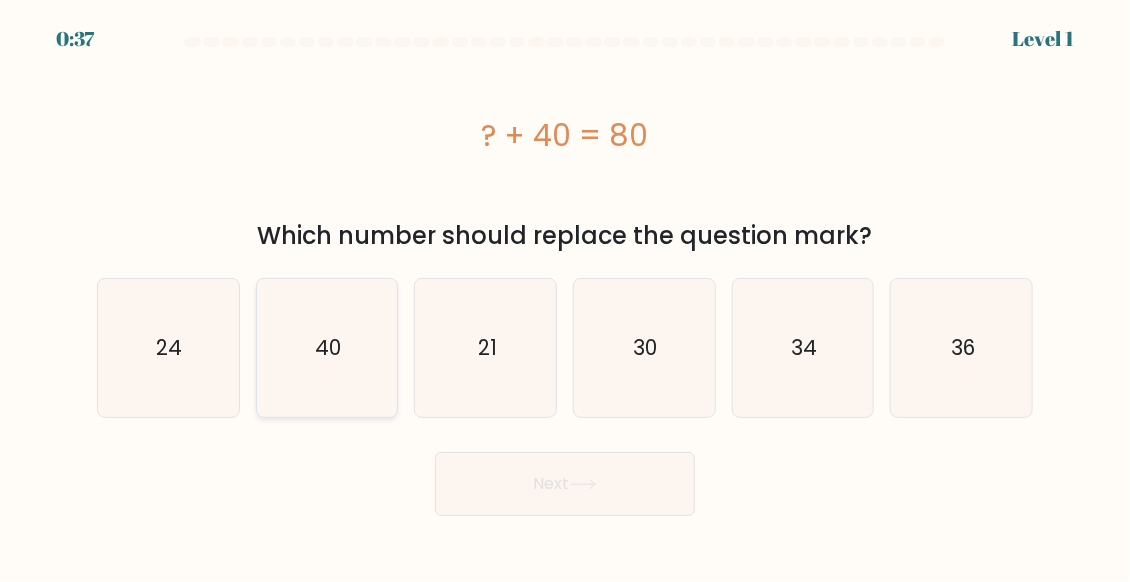 click on "40" 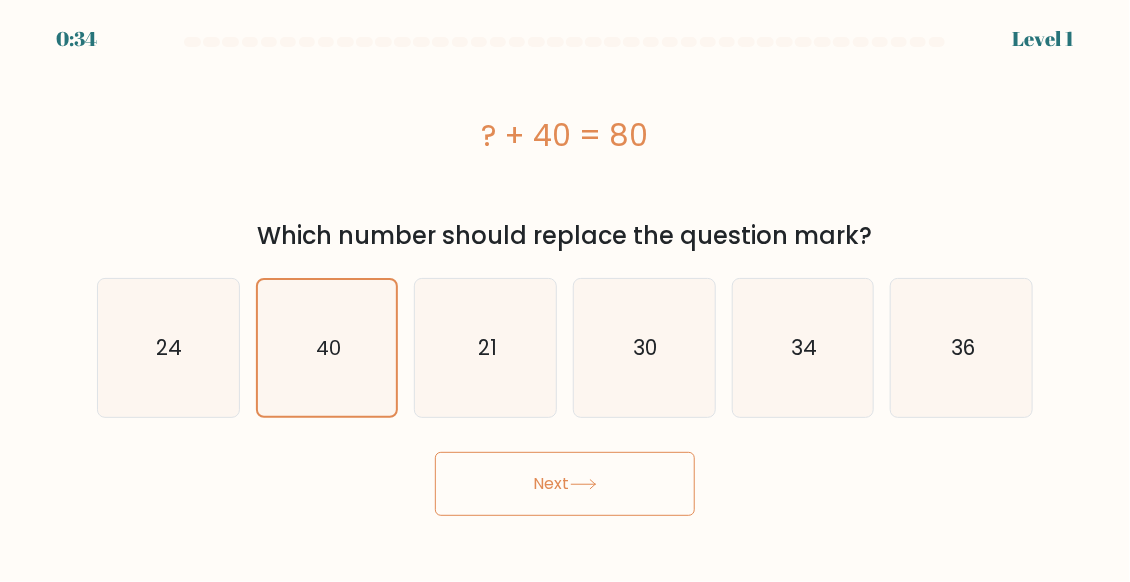 click on "Next" at bounding box center [565, 484] 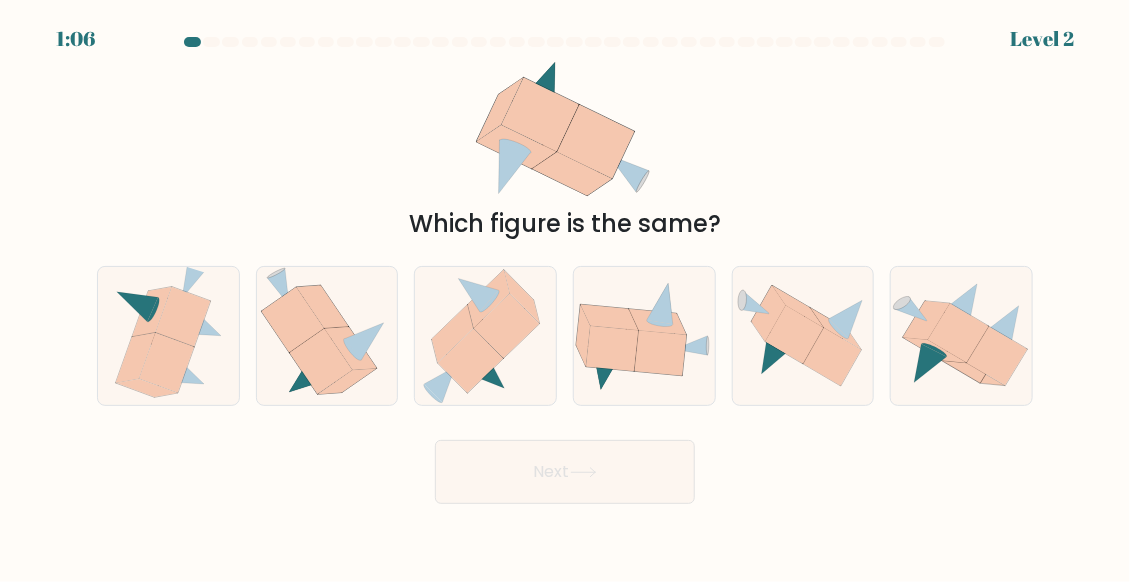type 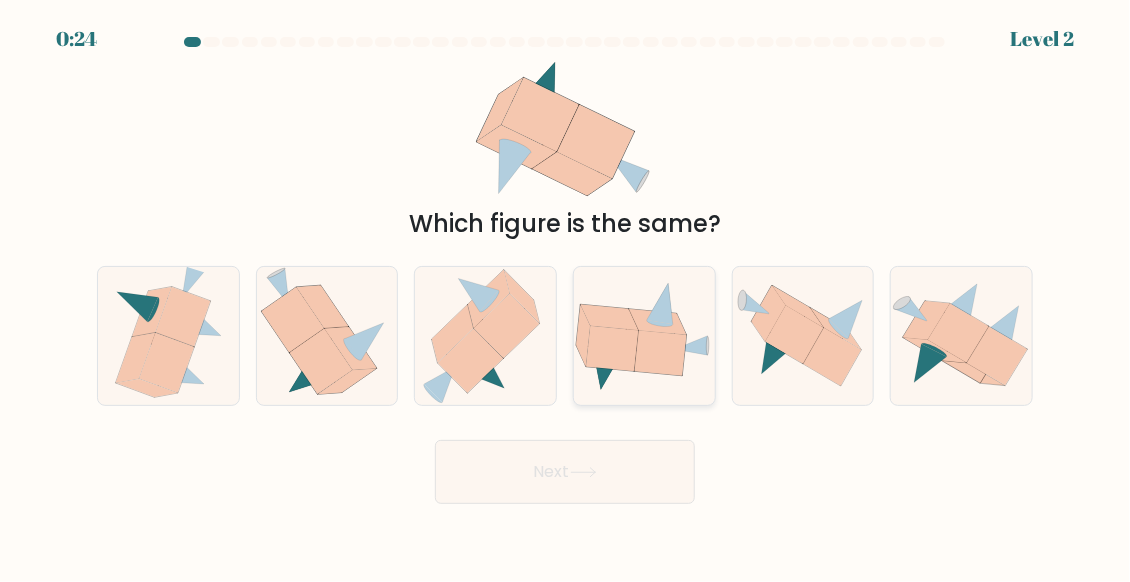 click 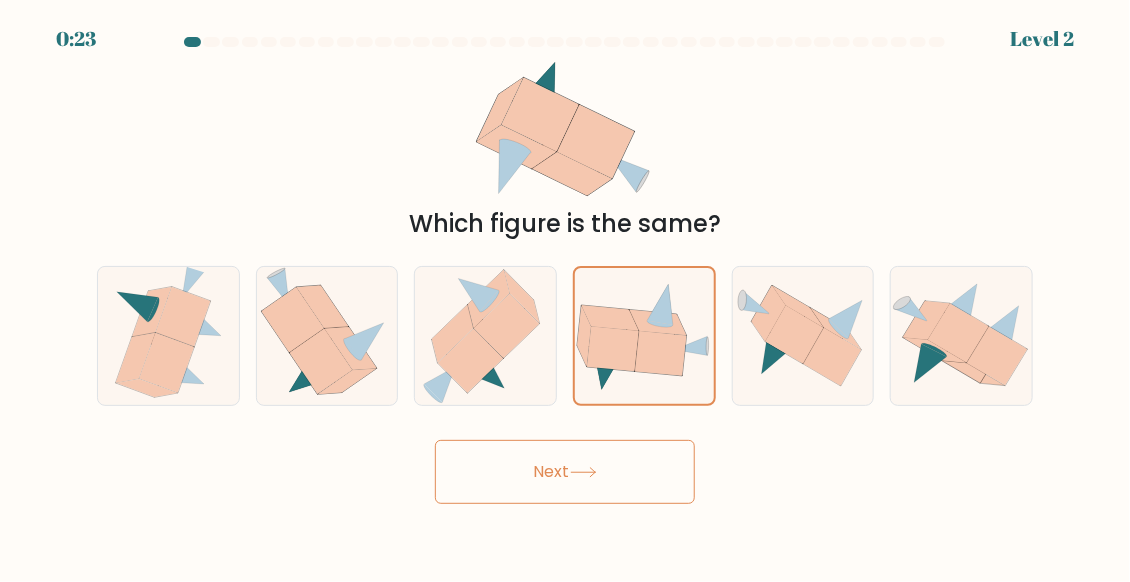 click on "Next" at bounding box center (565, 472) 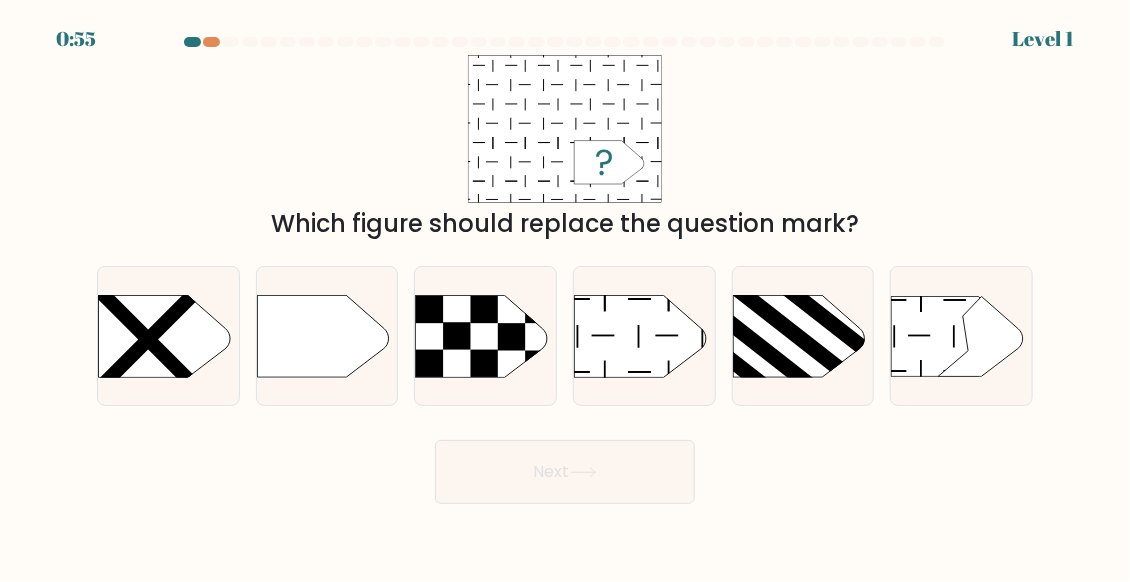type 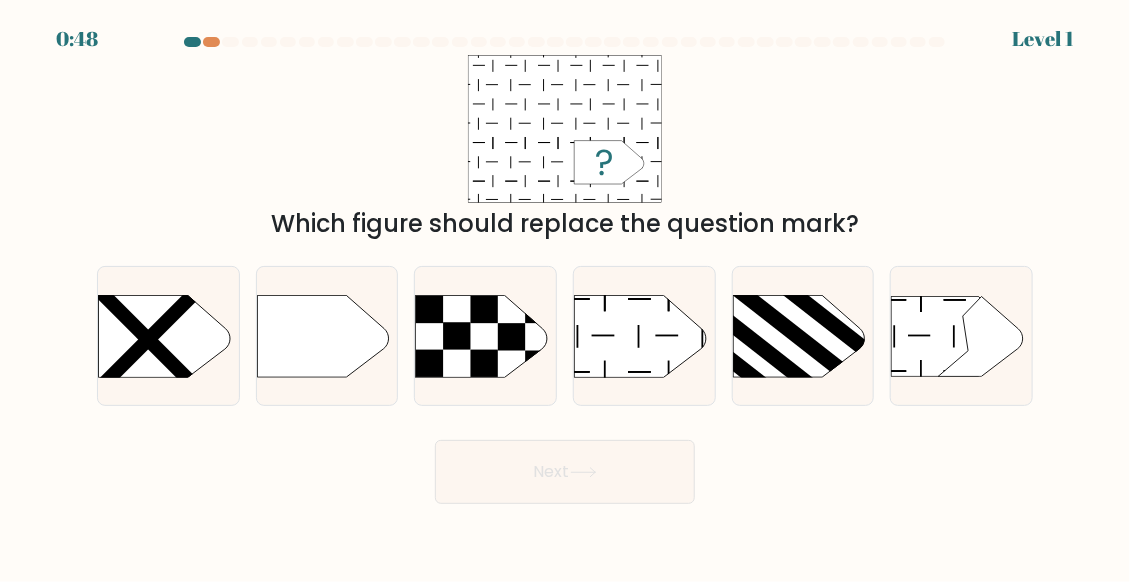 click on "Which figure should replace the question mark?" at bounding box center [565, 148] 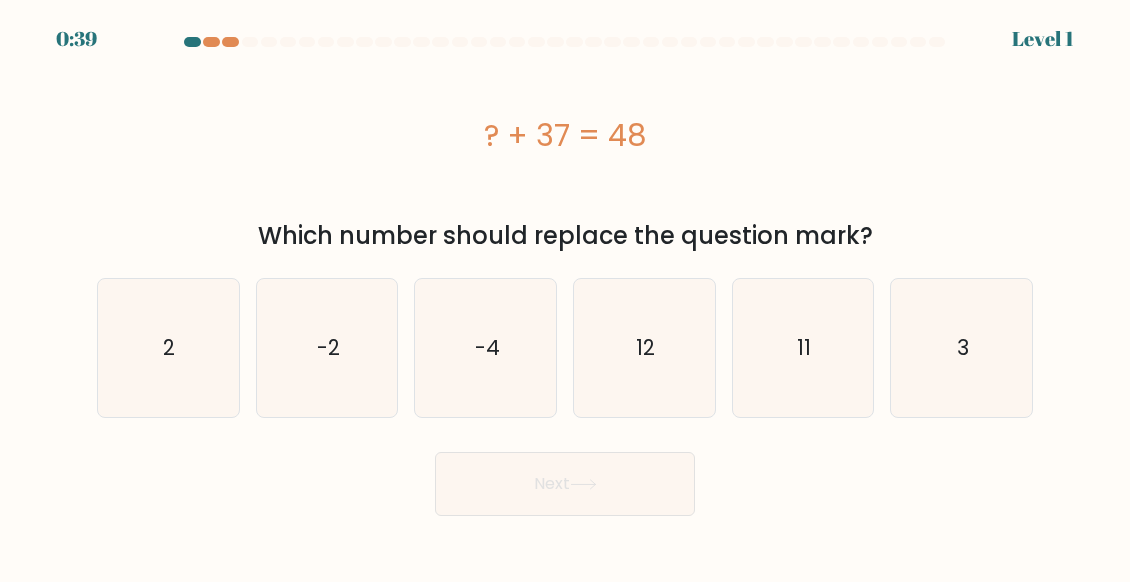 scroll, scrollTop: 0, scrollLeft: 0, axis: both 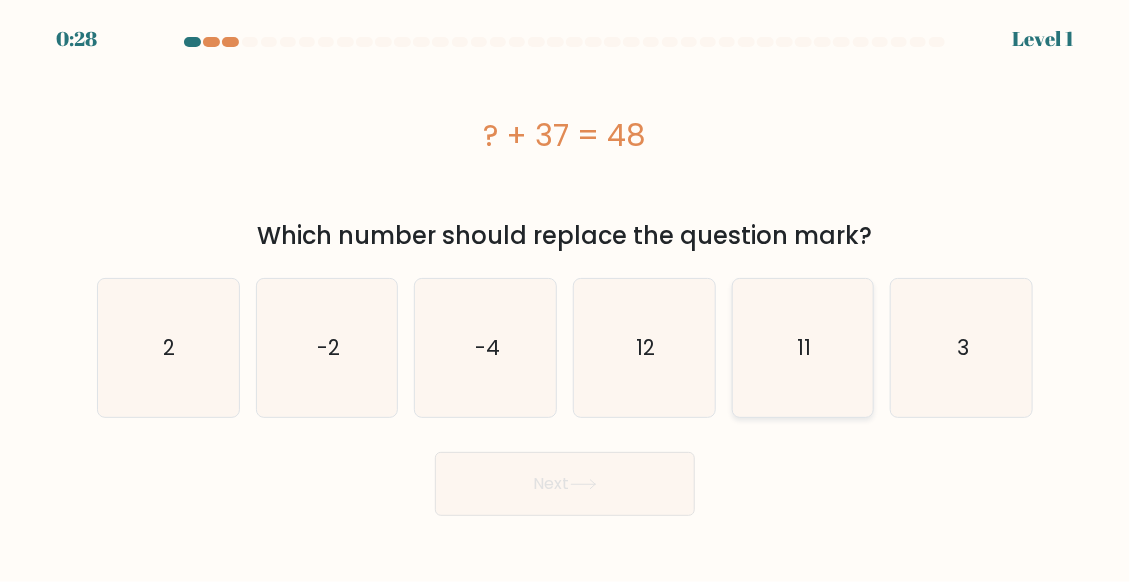 click on "11" 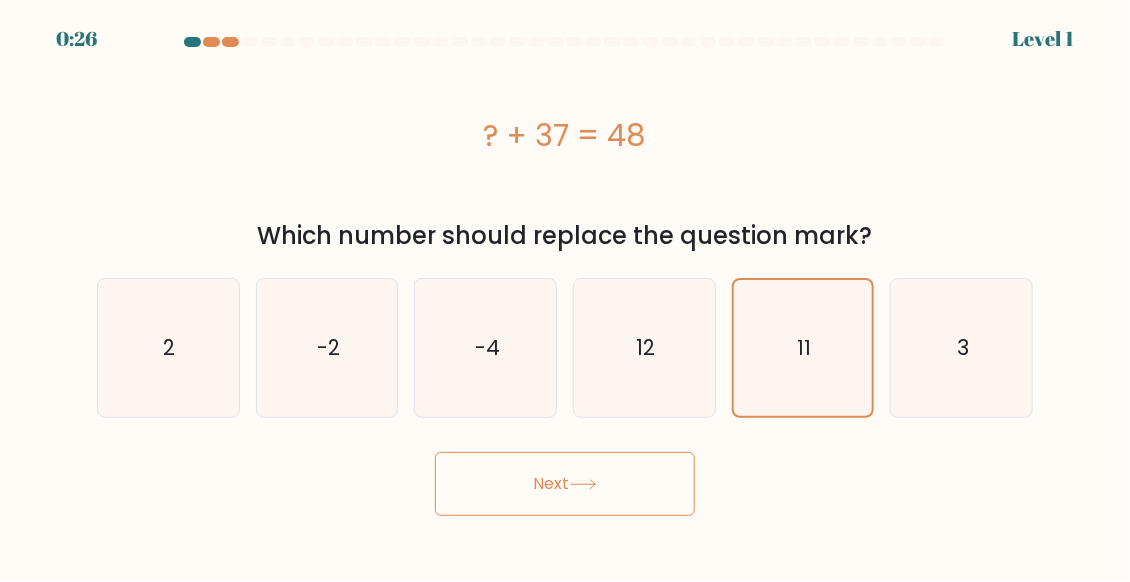 click on "Next" at bounding box center [565, 484] 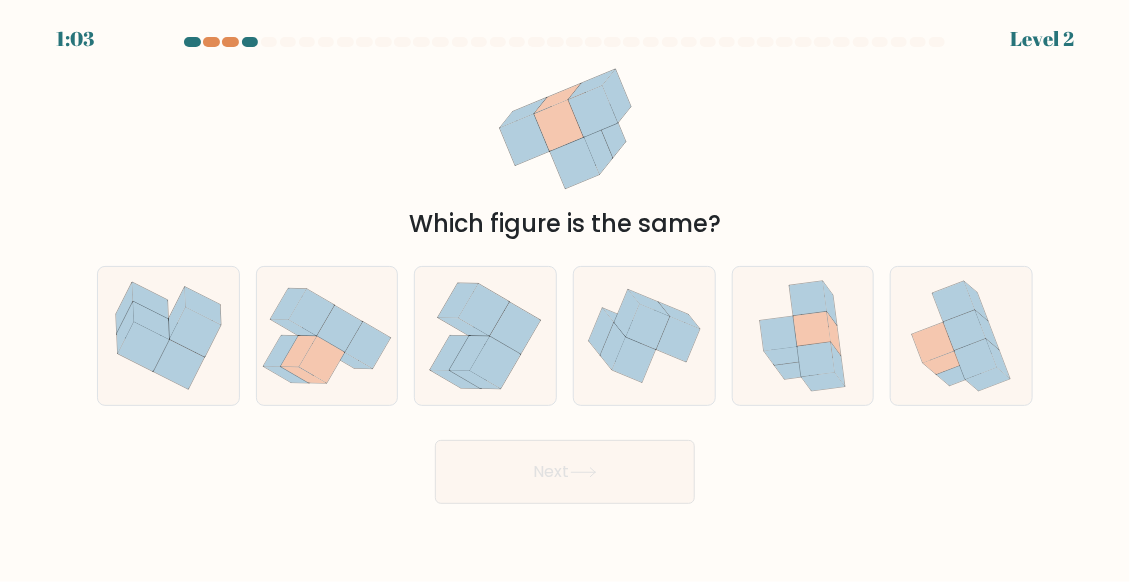 type 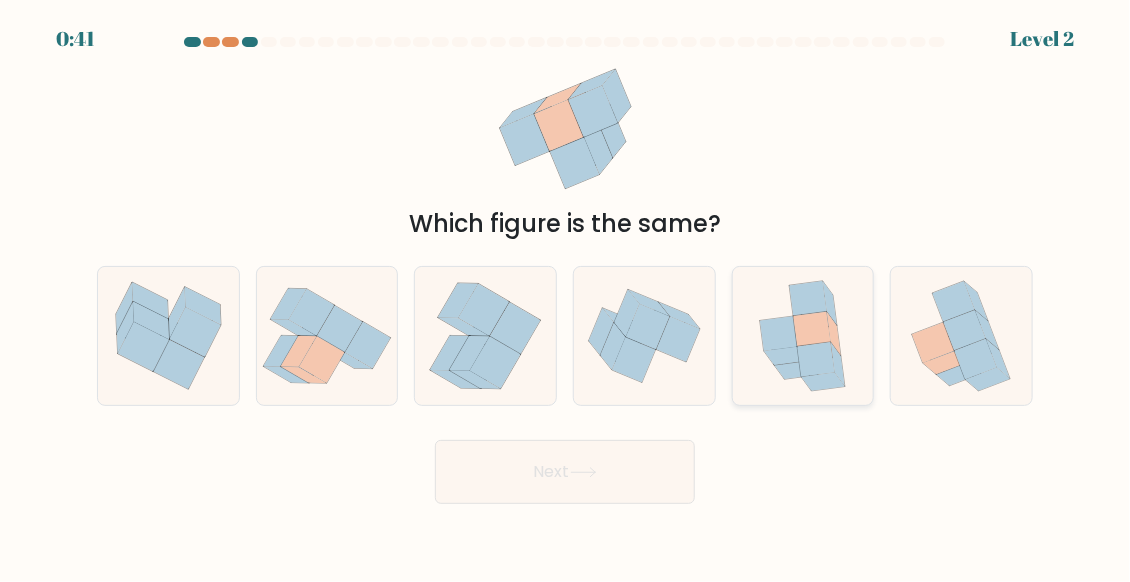 click 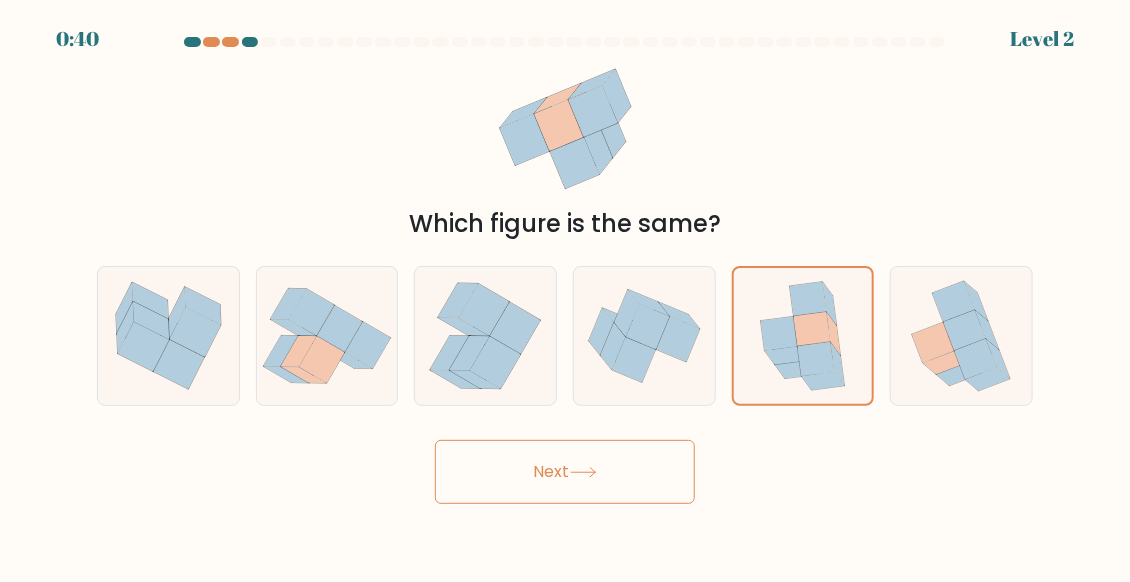 click on "Next" at bounding box center [565, 472] 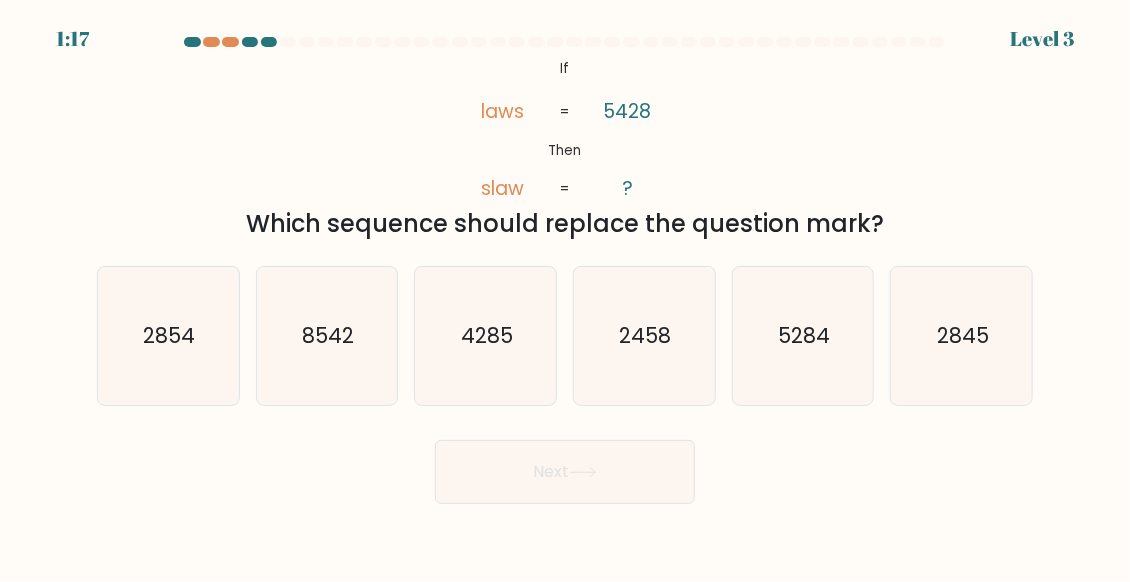 type 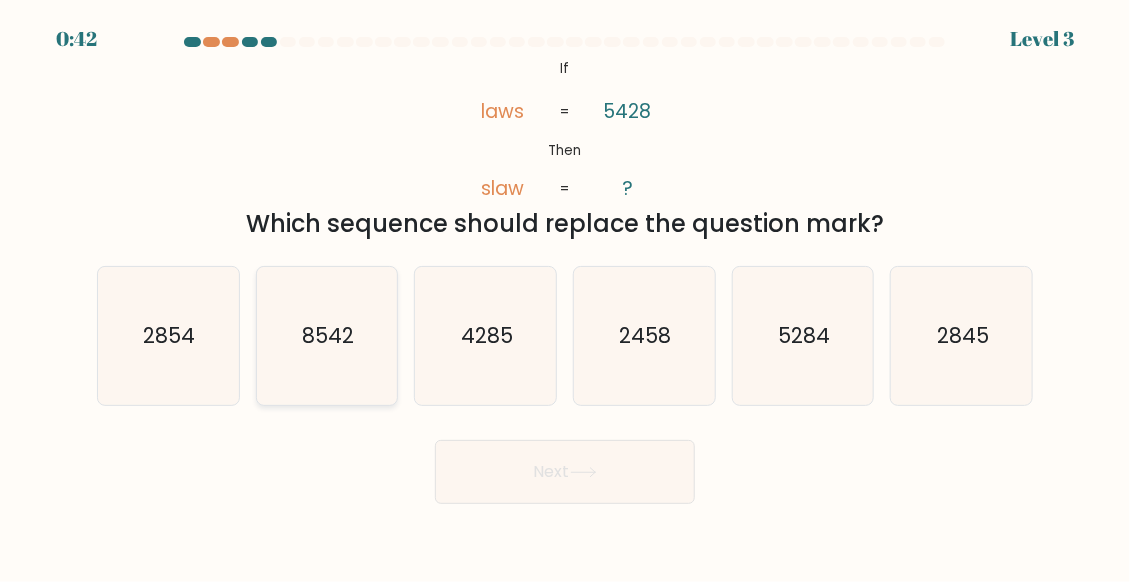 click on "8542" 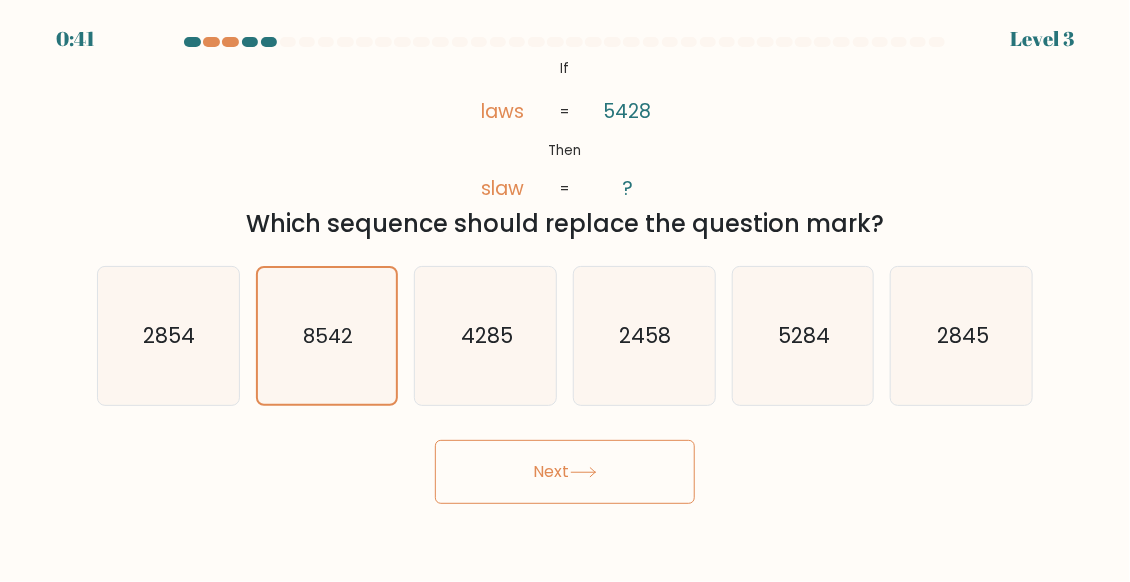 click 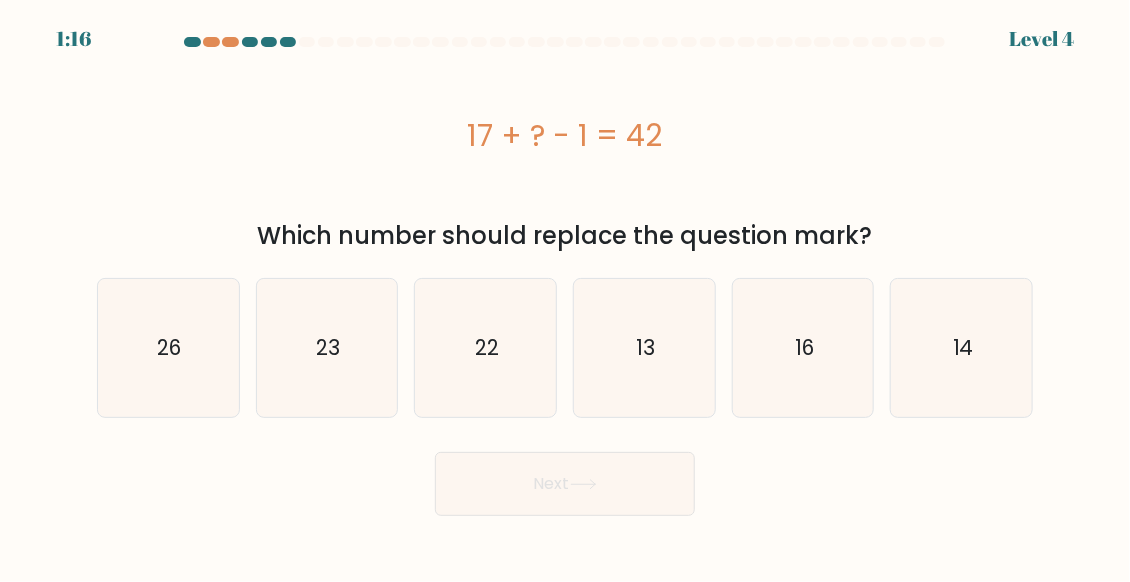 type 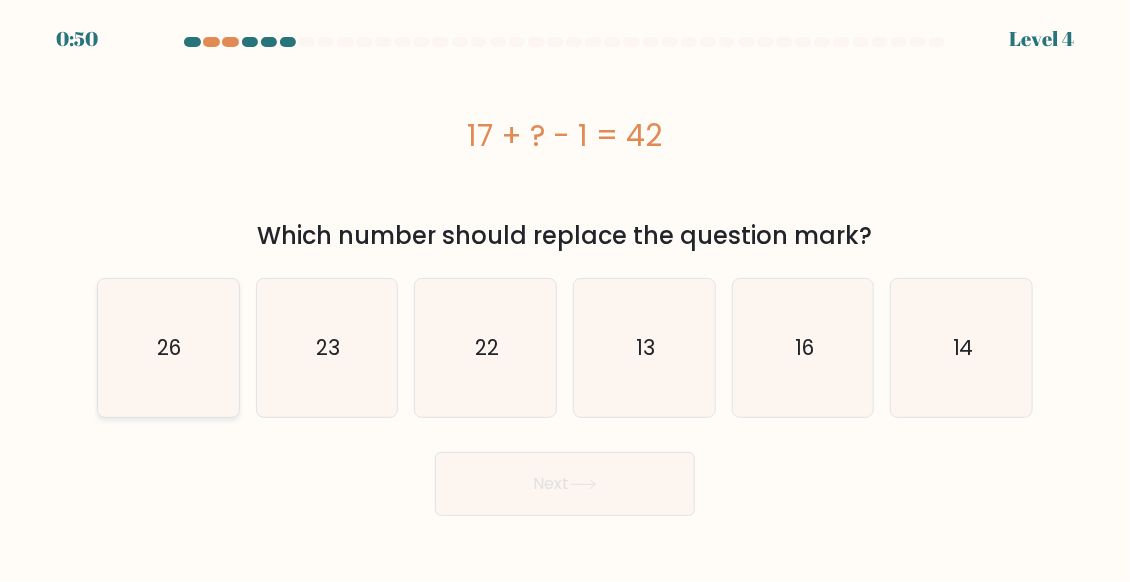 click on "26" 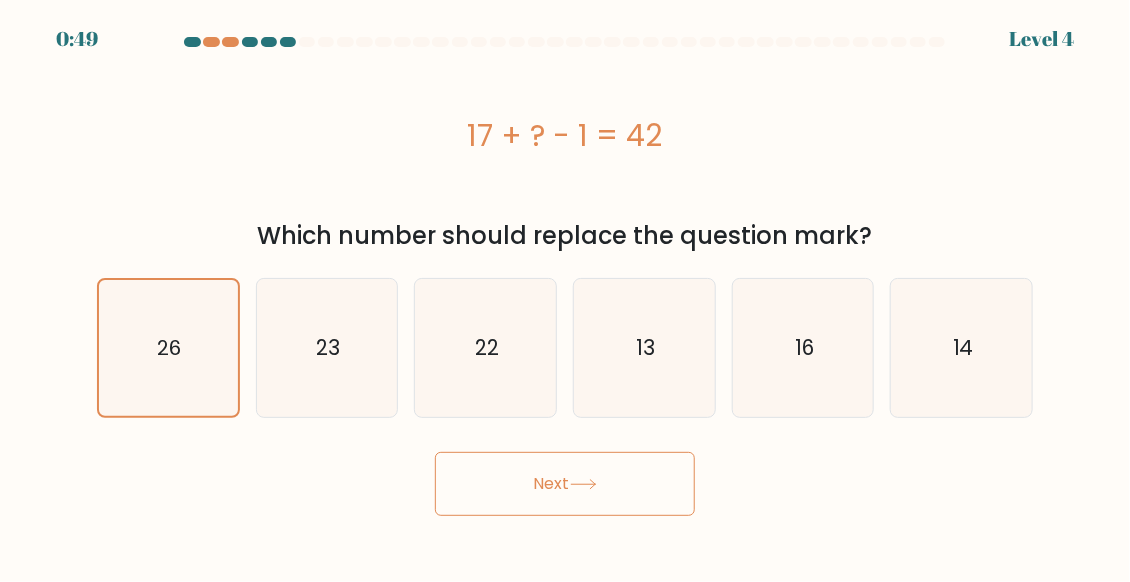 click on "Next" at bounding box center (565, 484) 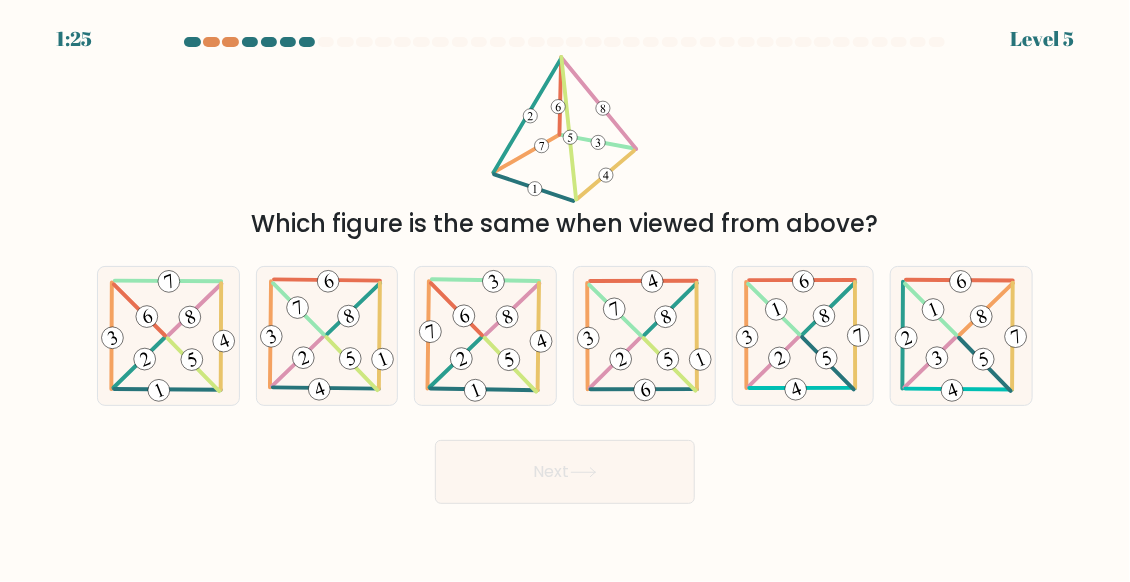 type 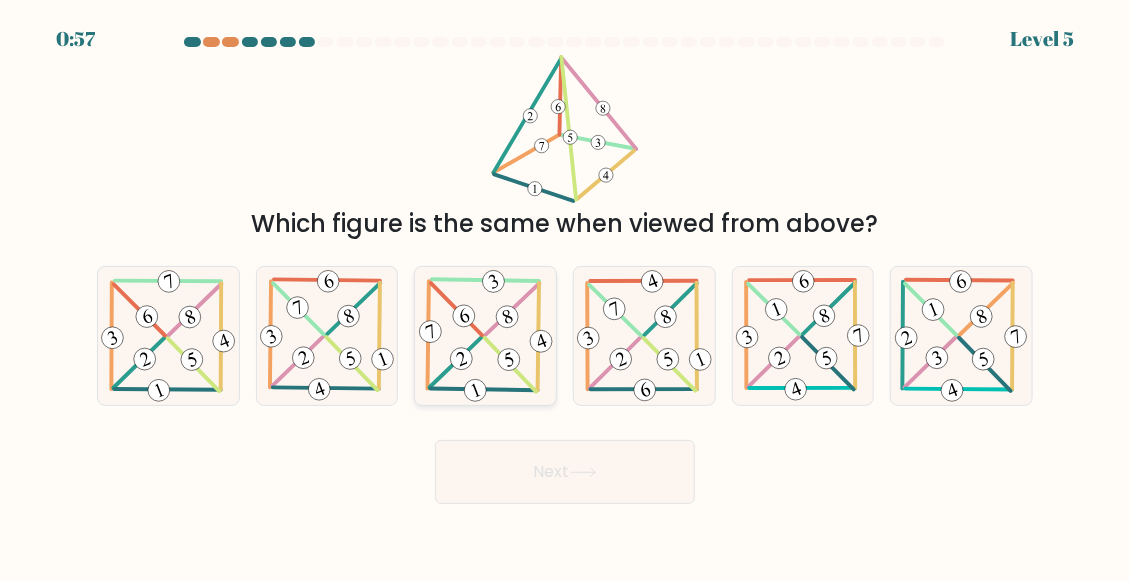 click 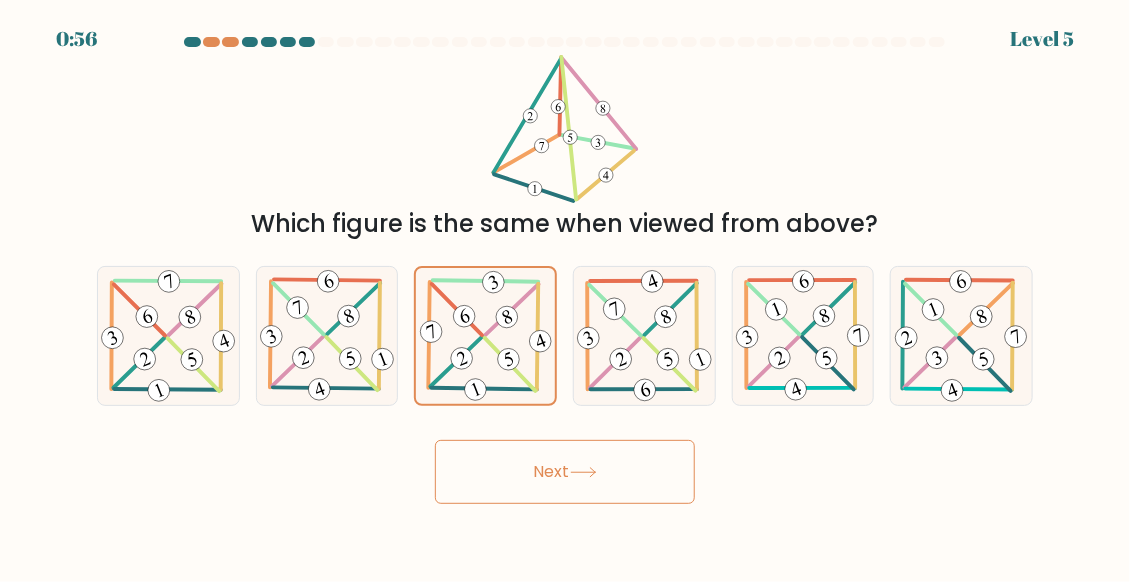 click on "Next" at bounding box center (565, 472) 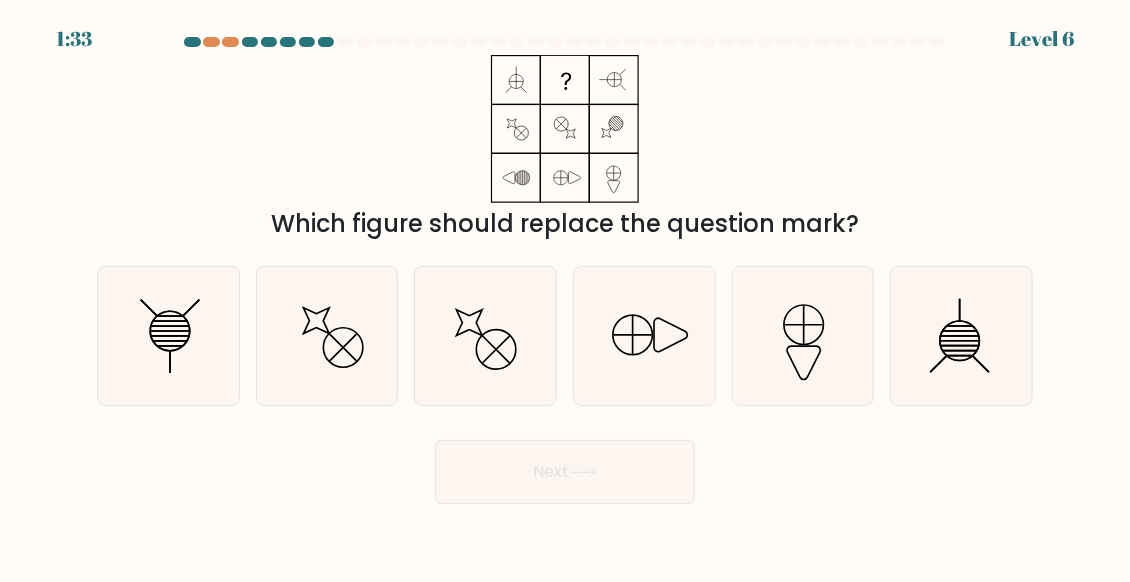 type 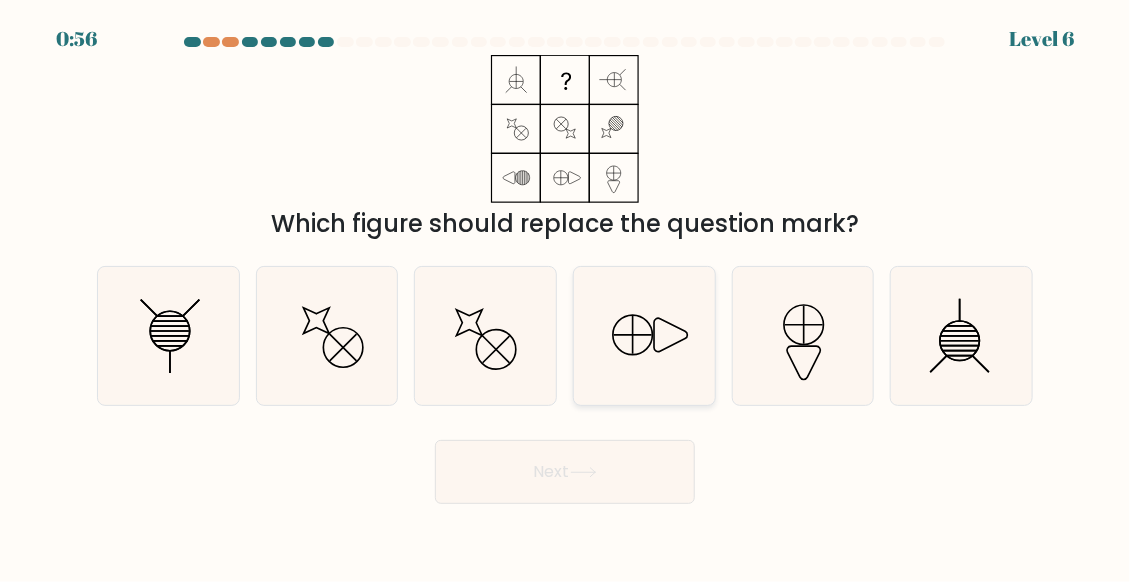 click 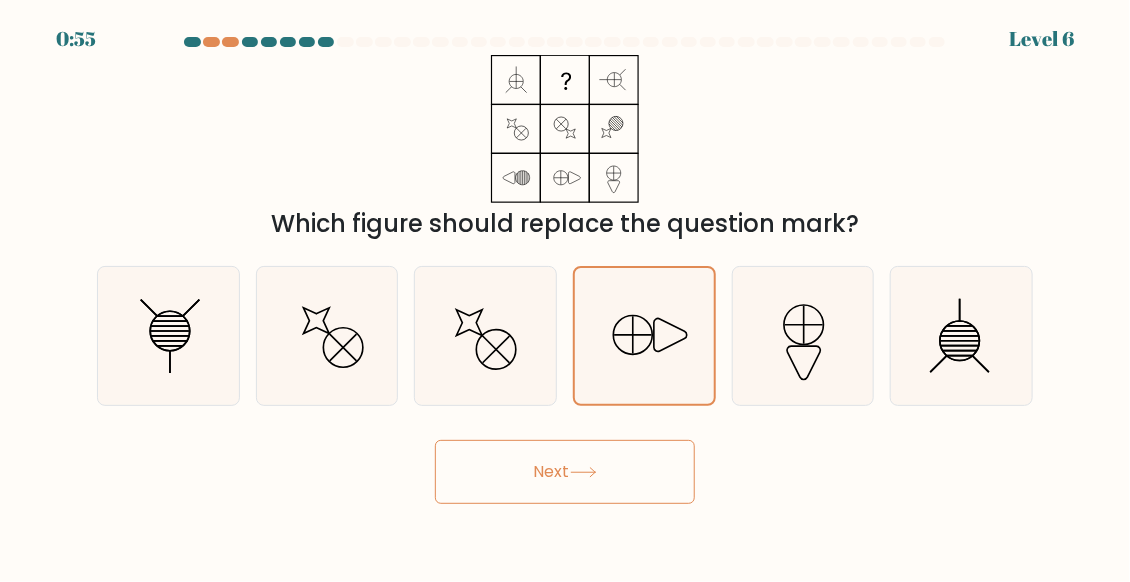 click 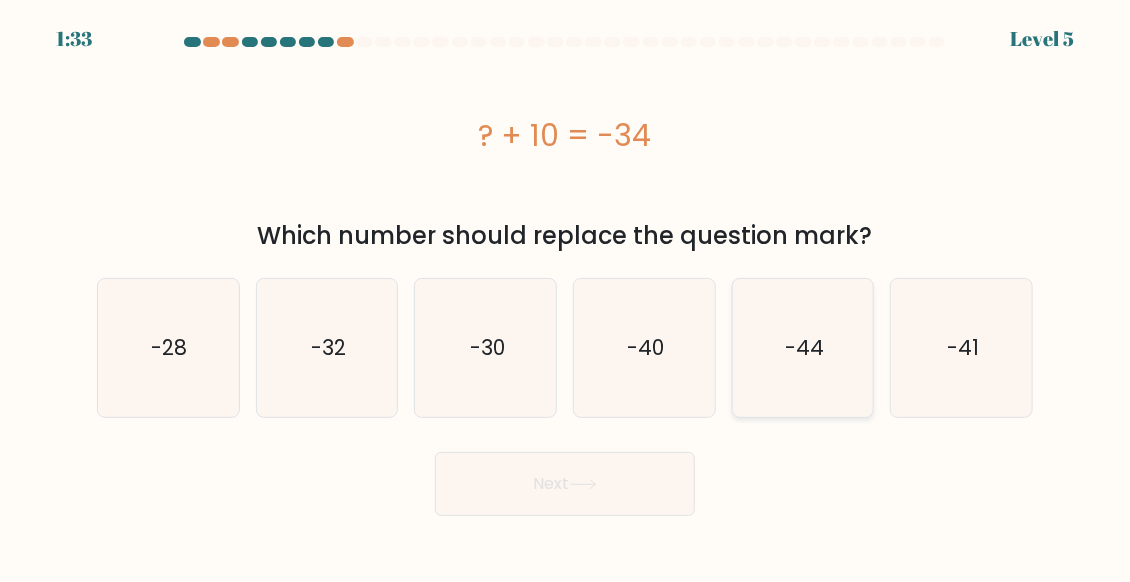 click on "-44" 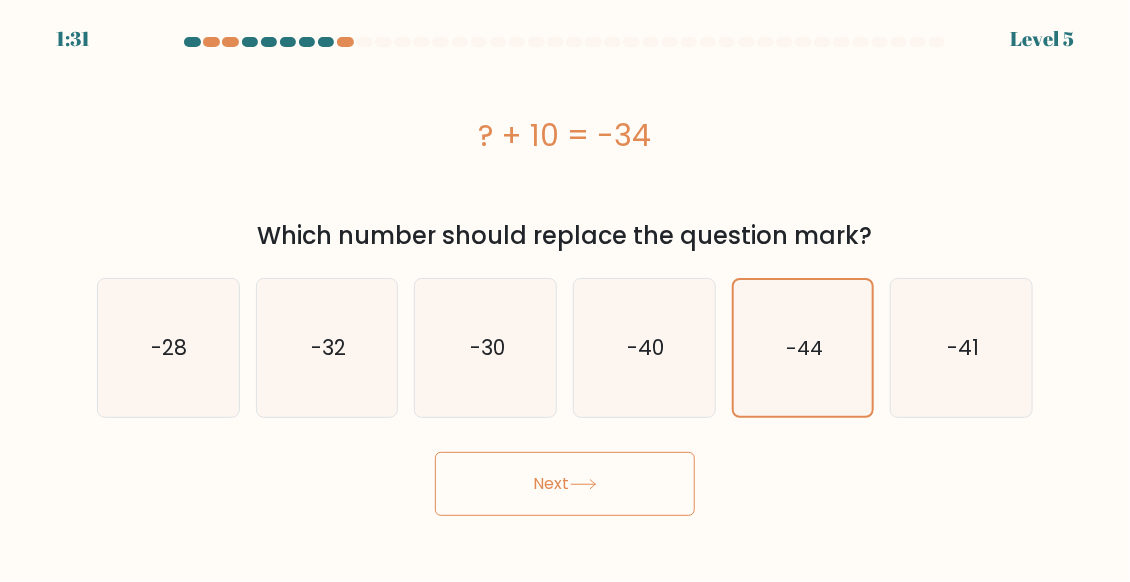 click on "Next" at bounding box center [565, 484] 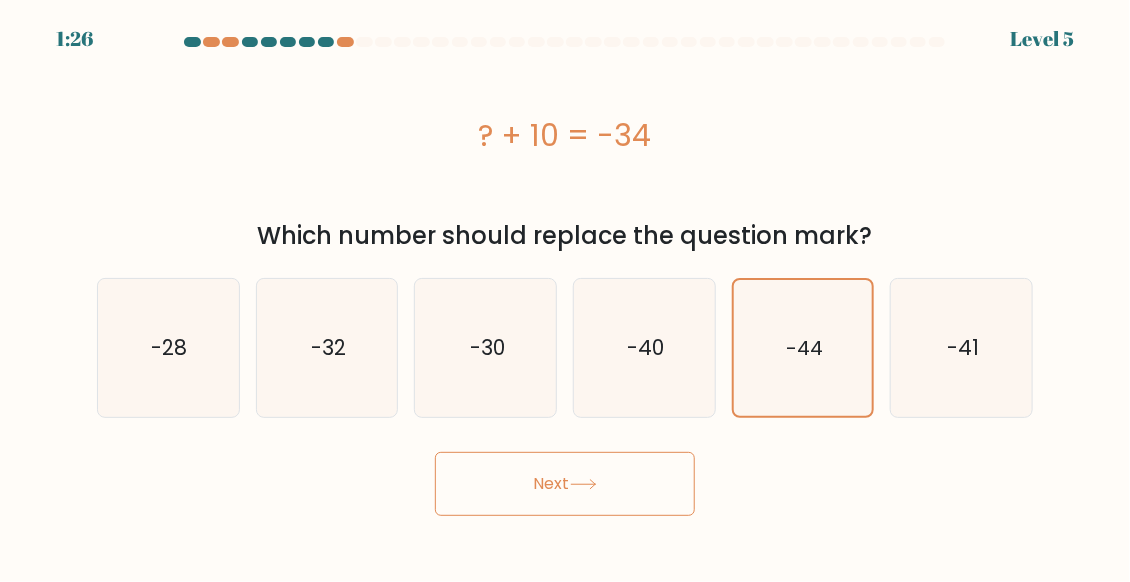 click on "Next" at bounding box center (565, 484) 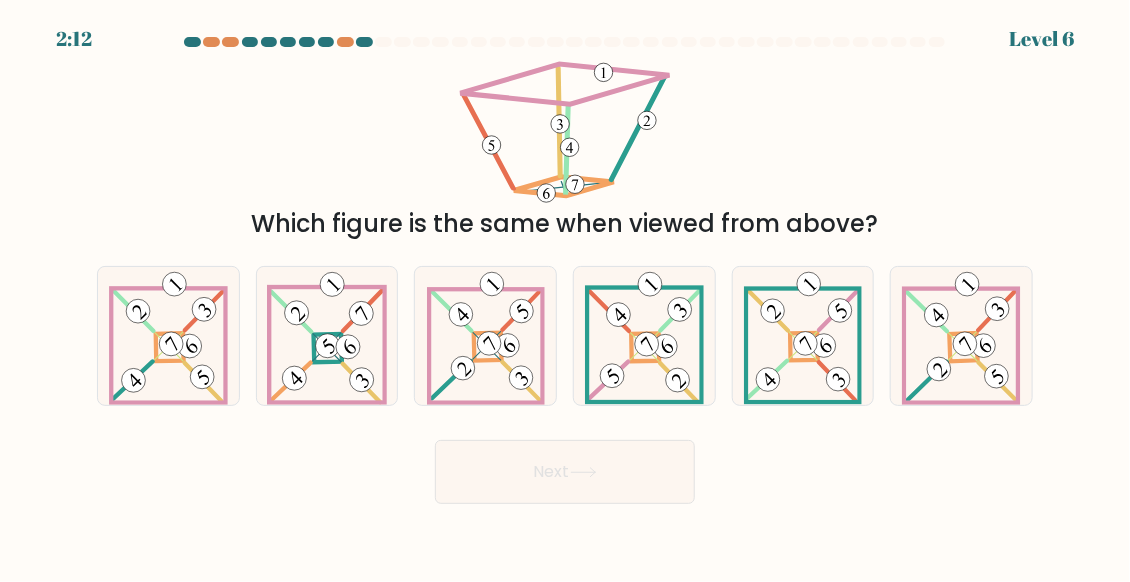 type 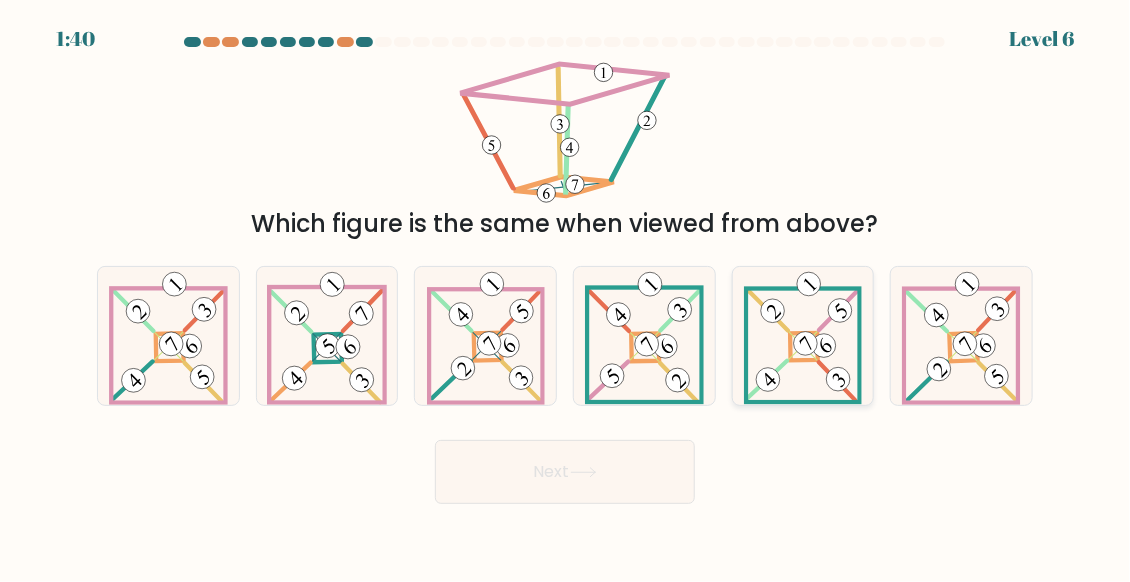click 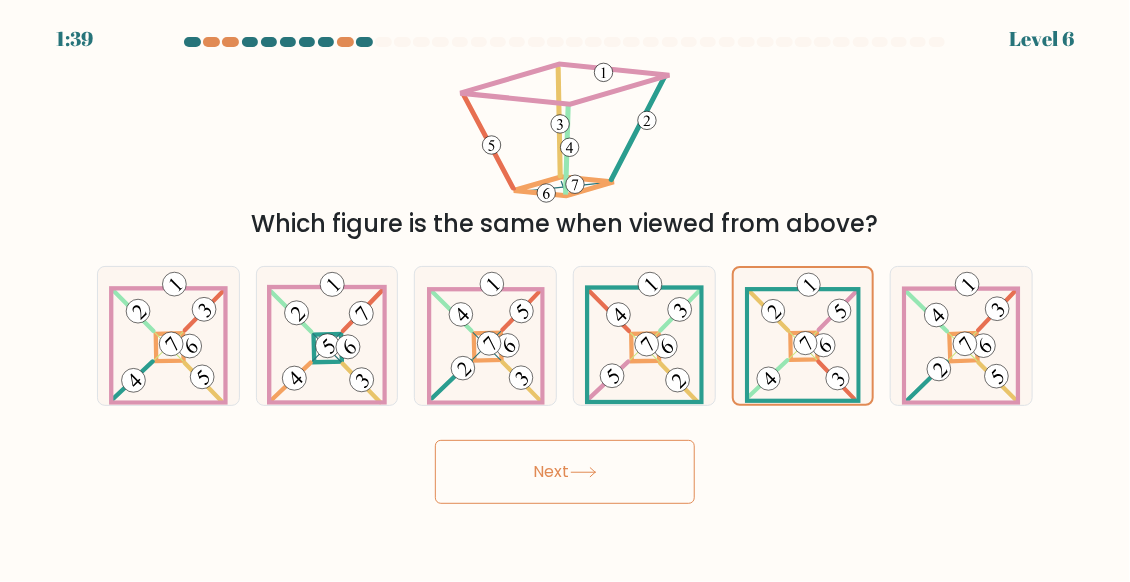 click on "Next" at bounding box center (565, 472) 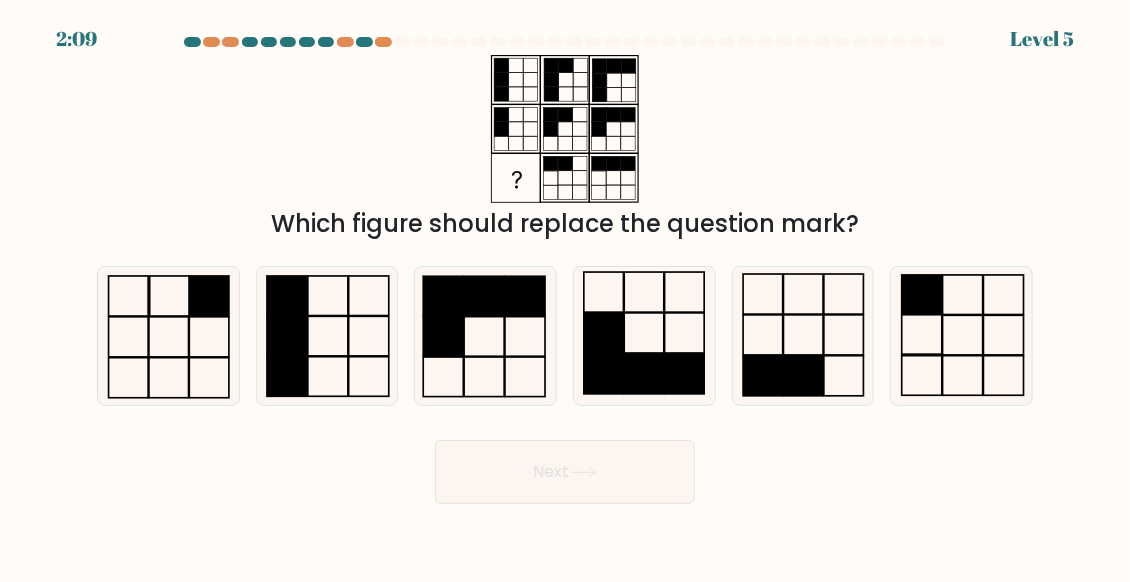type 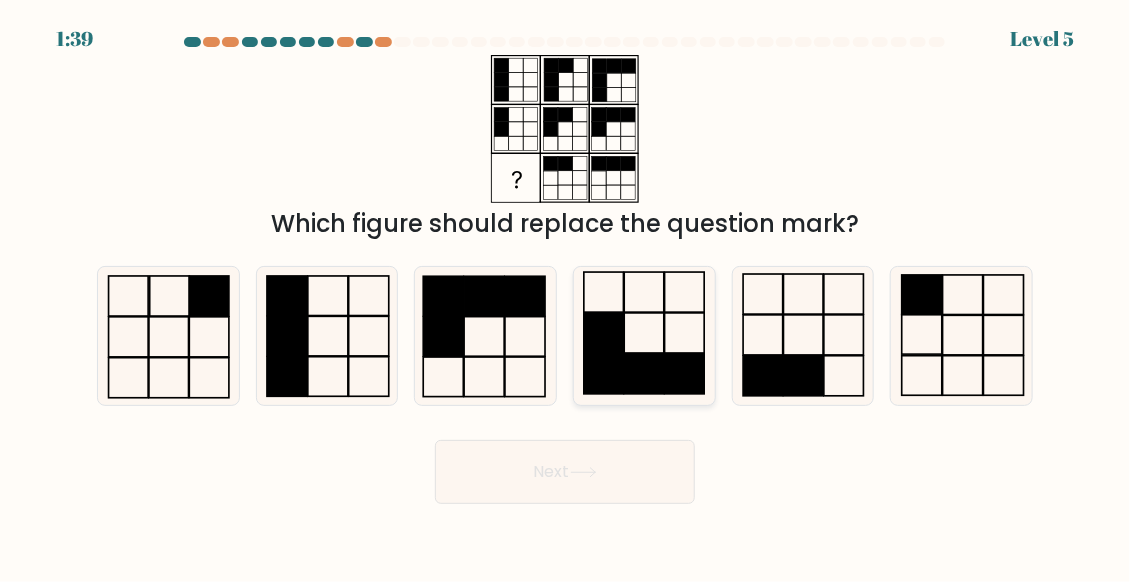 click 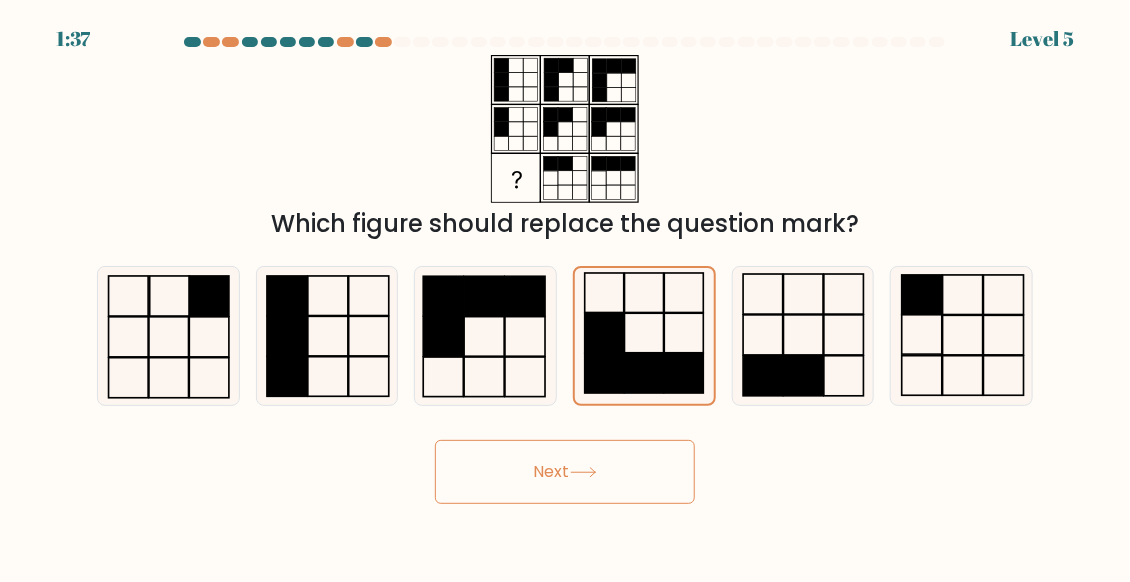 click on "Next" at bounding box center [565, 472] 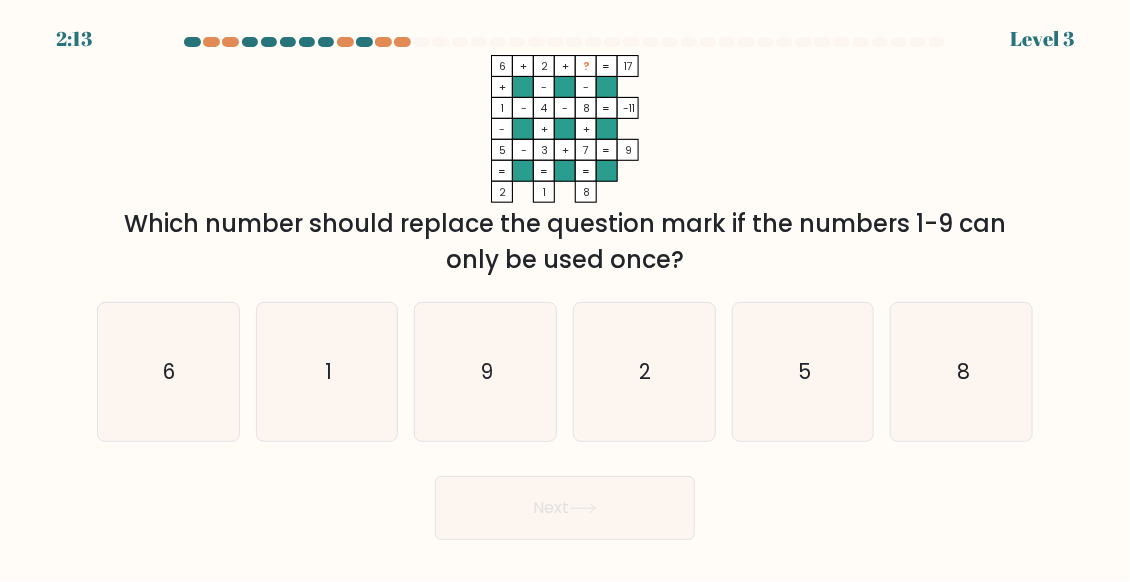 type 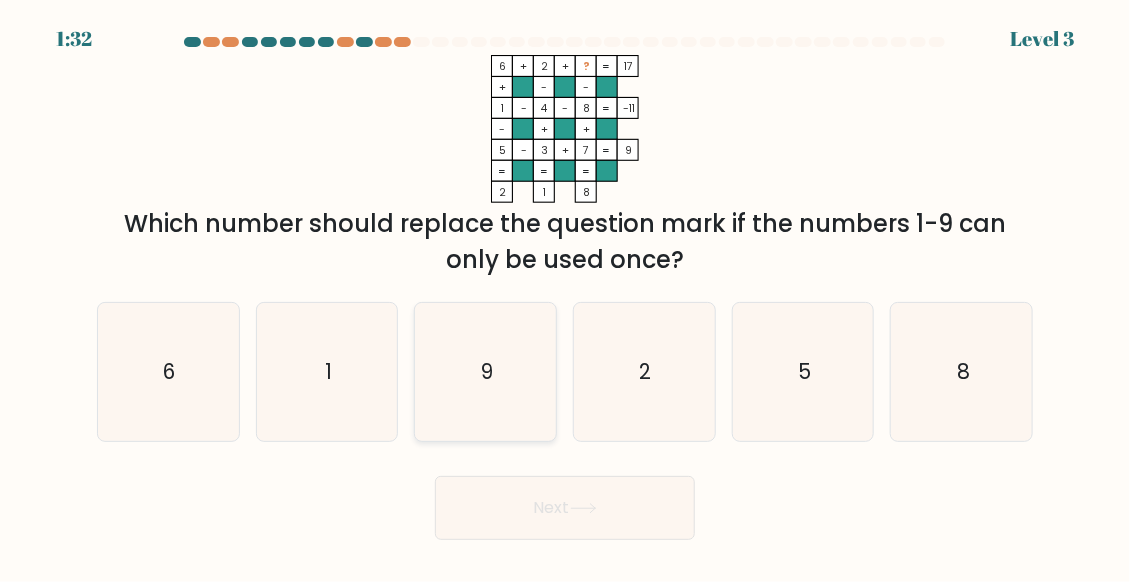 click on "9" 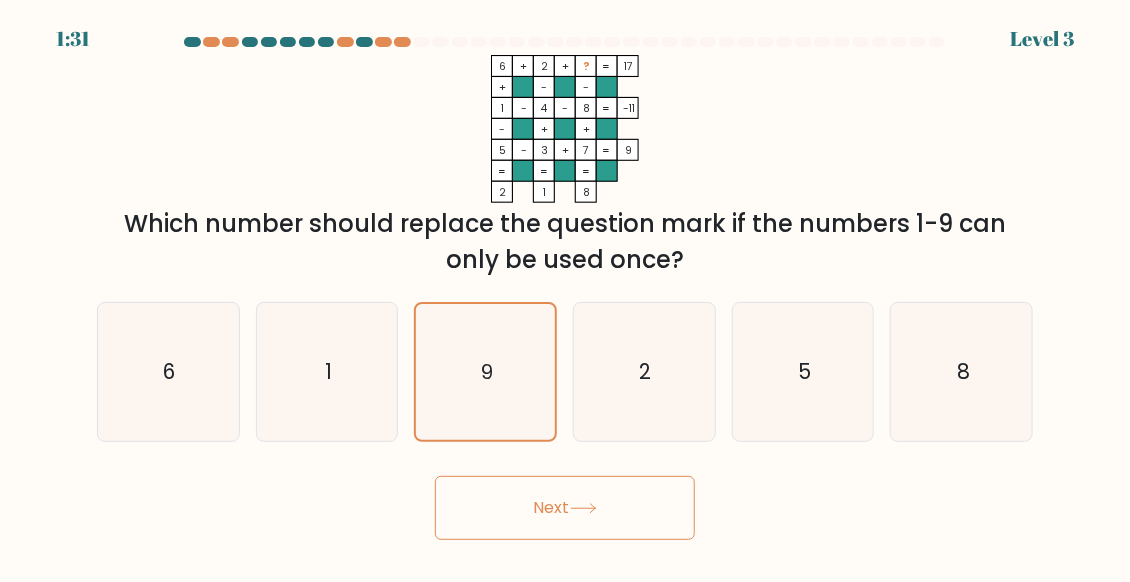 click on "Next" at bounding box center (565, 508) 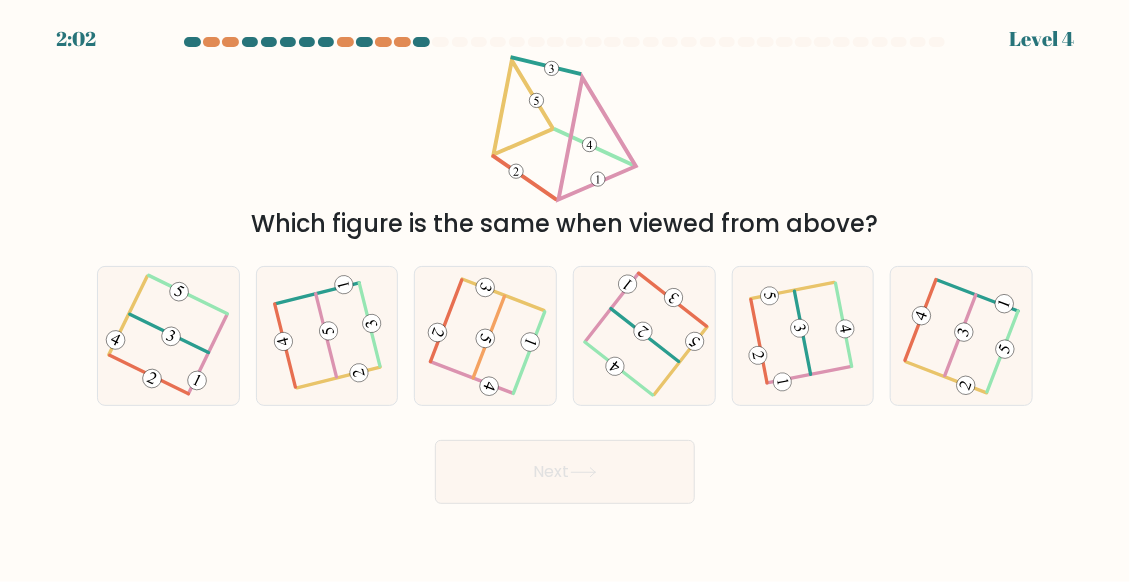 type 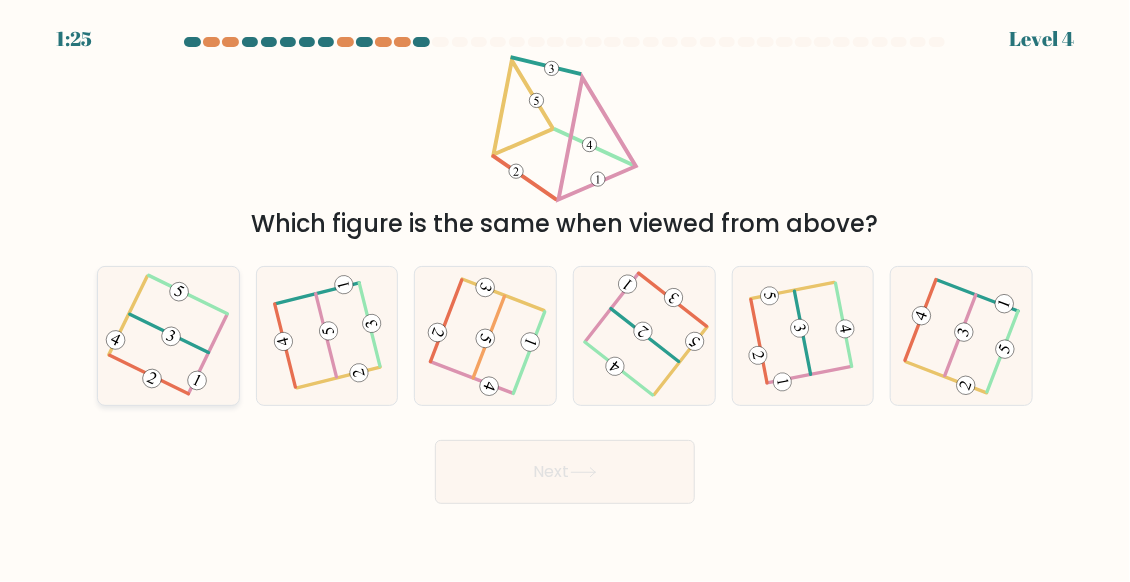 click 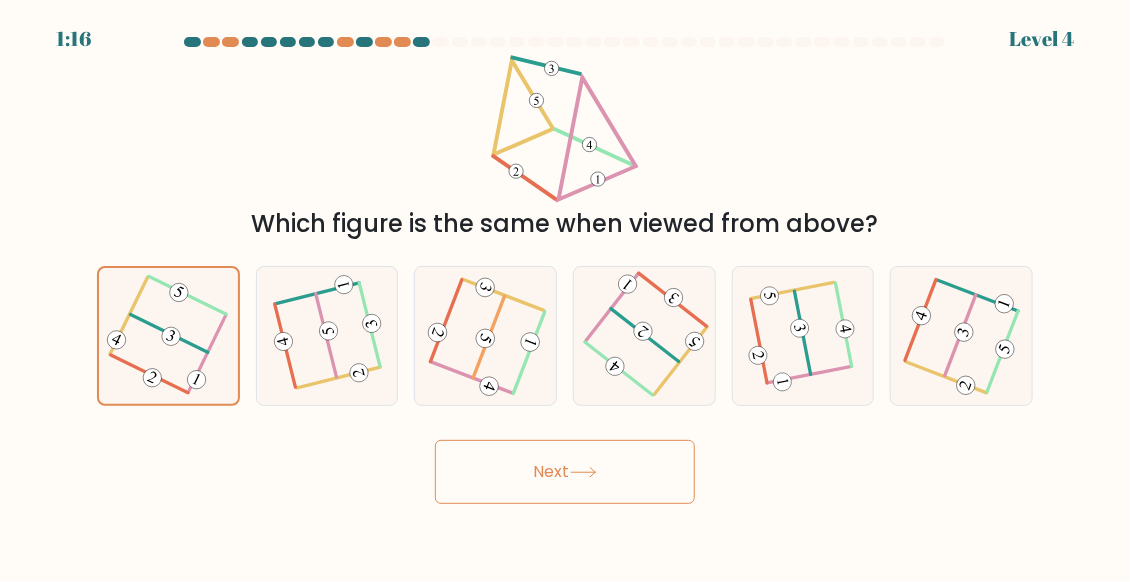 click 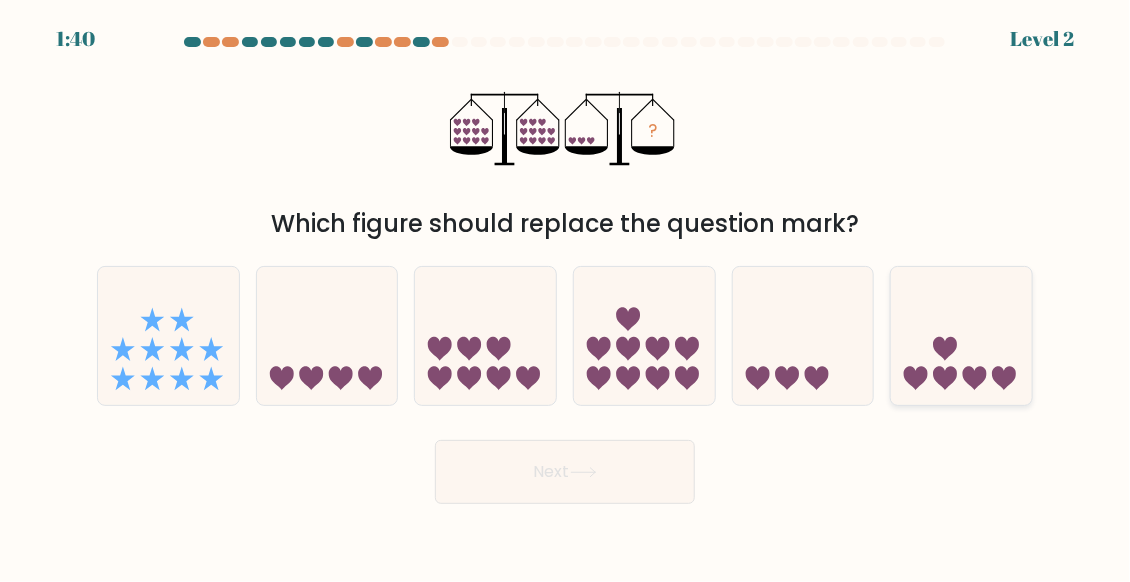 click 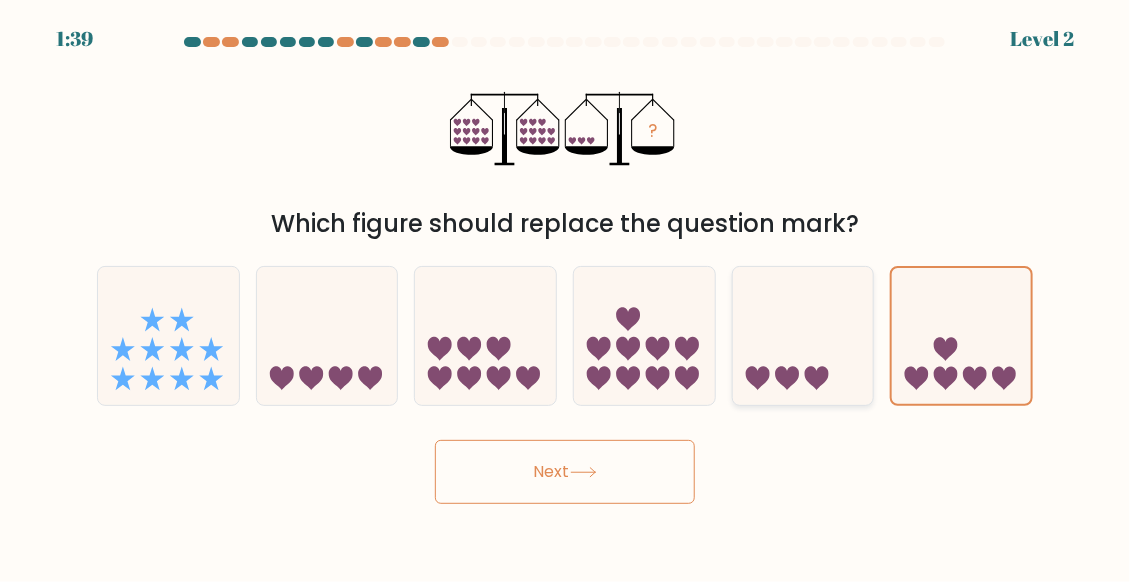 click 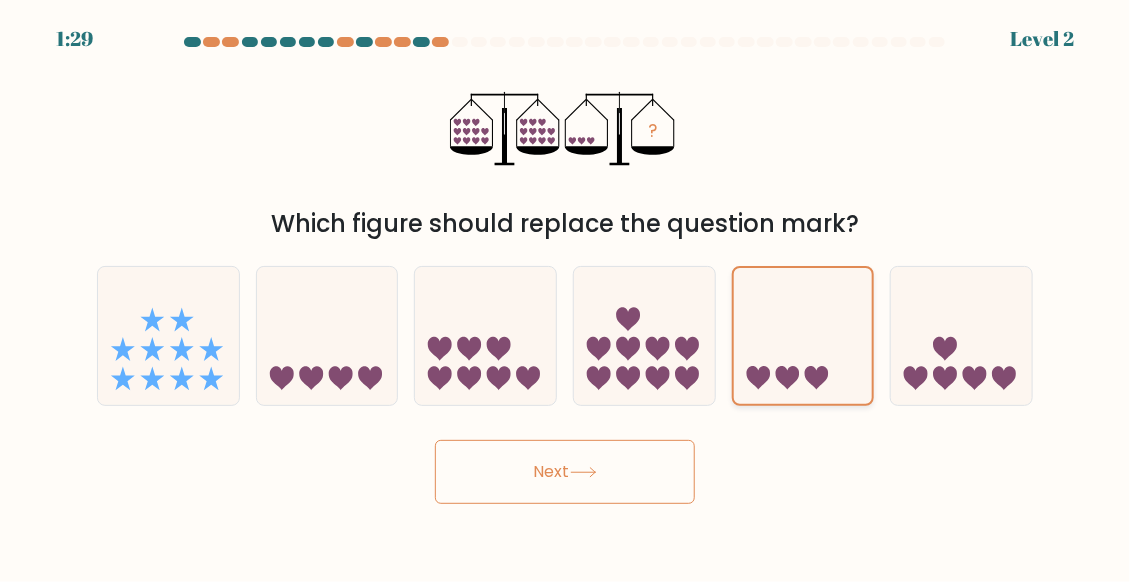 click 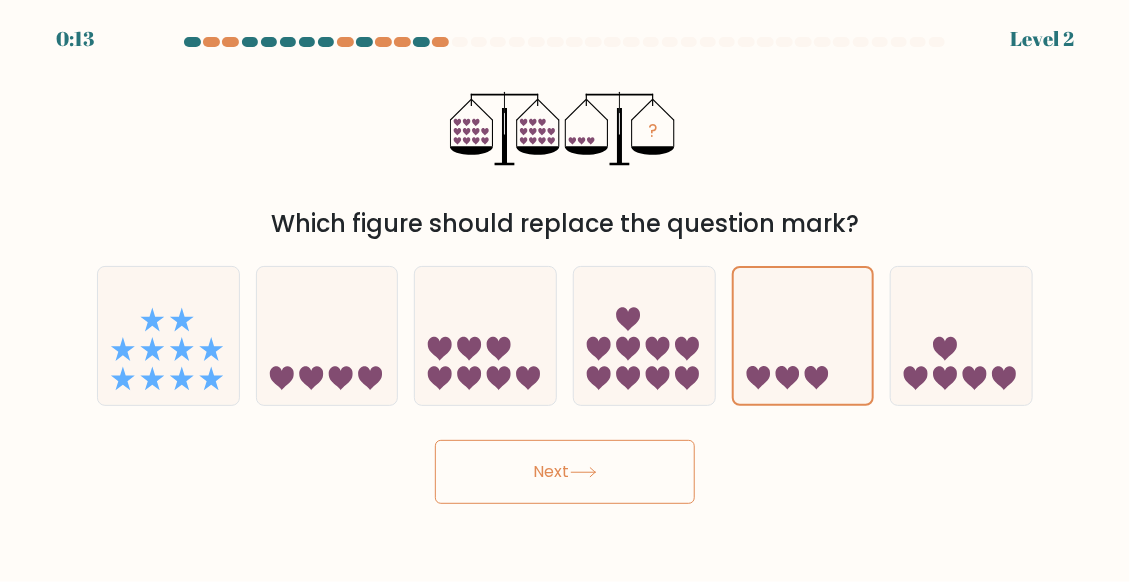 click on "Next" at bounding box center [565, 472] 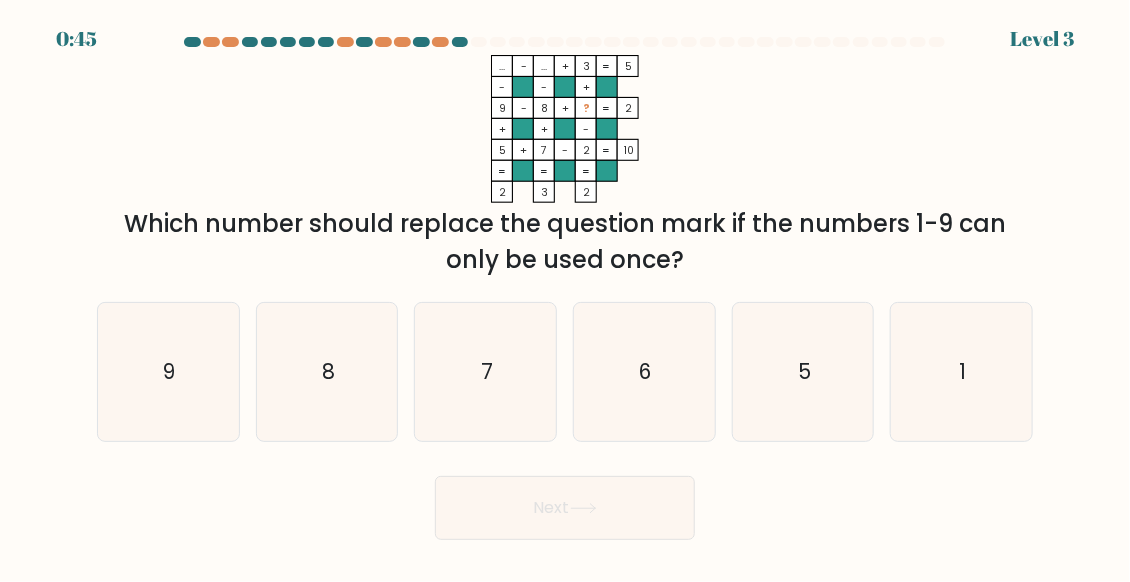 type 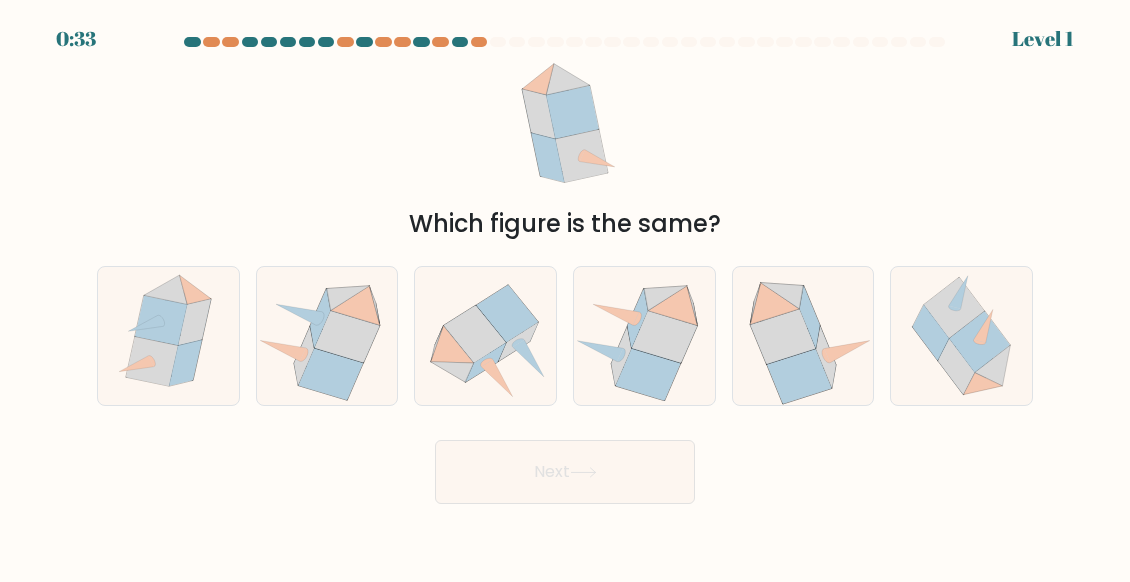 scroll, scrollTop: 0, scrollLeft: 0, axis: both 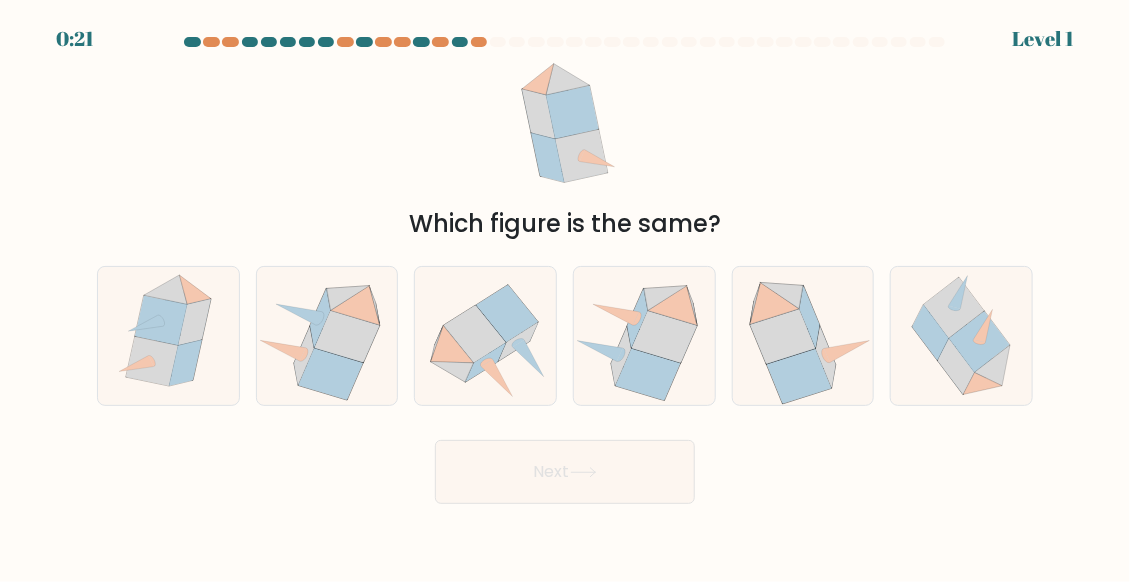 click on "Which figure is the same?" at bounding box center [565, 148] 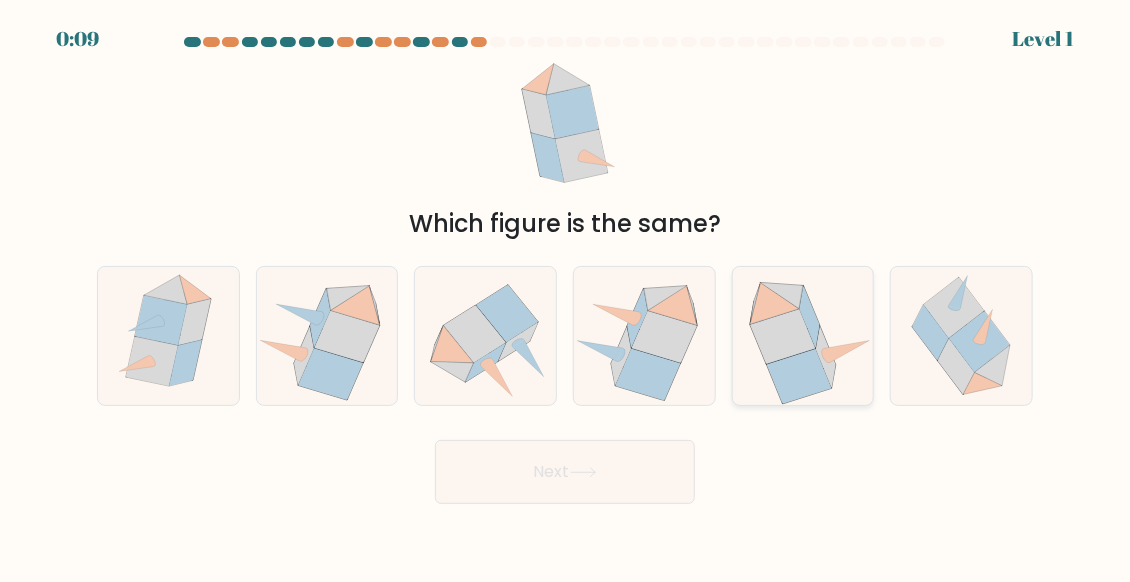 click 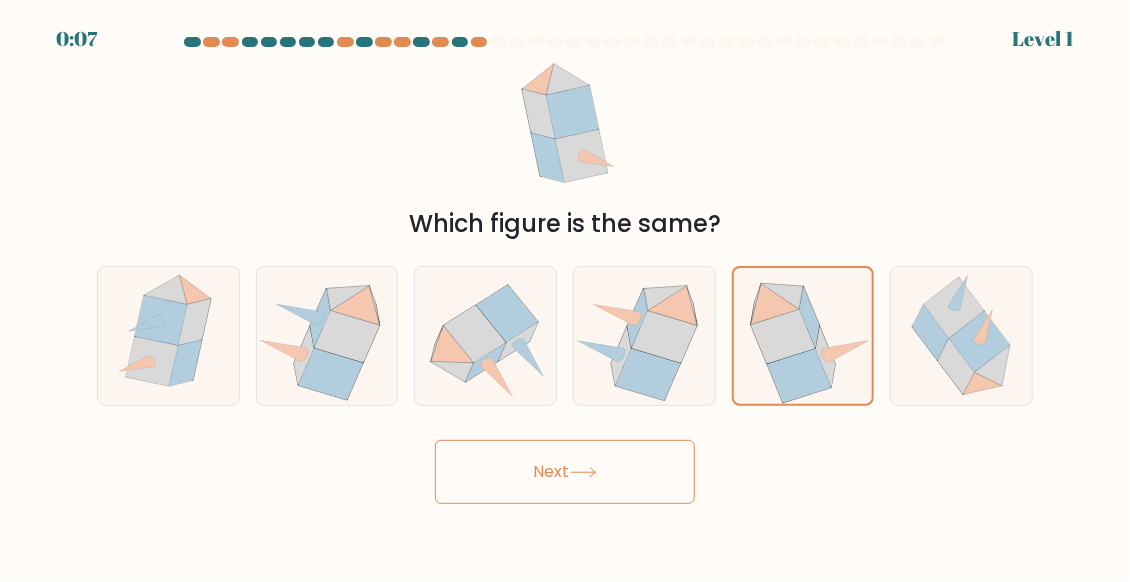 click 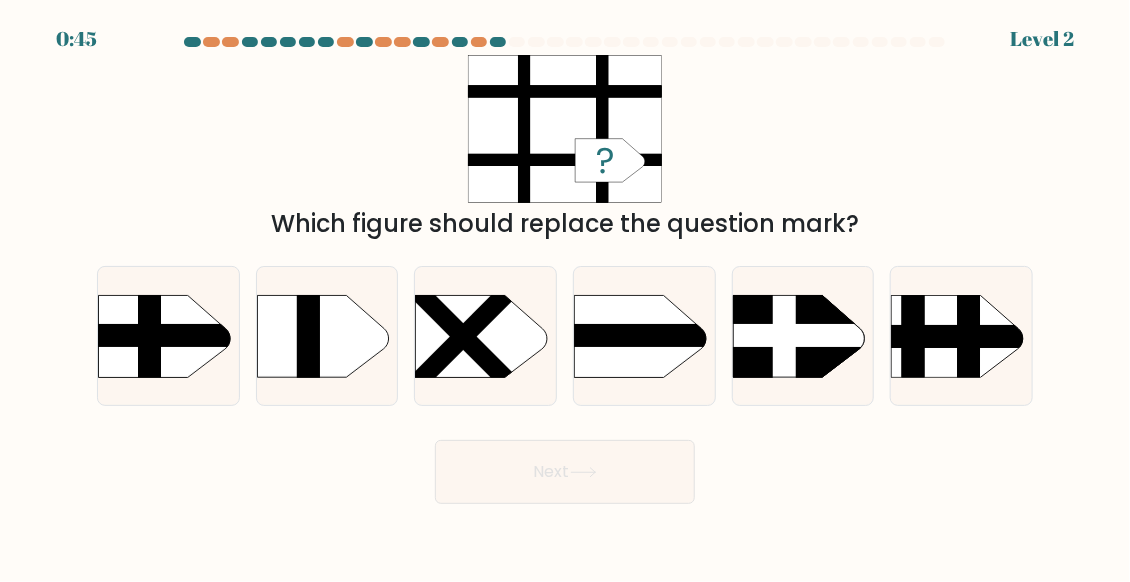 type 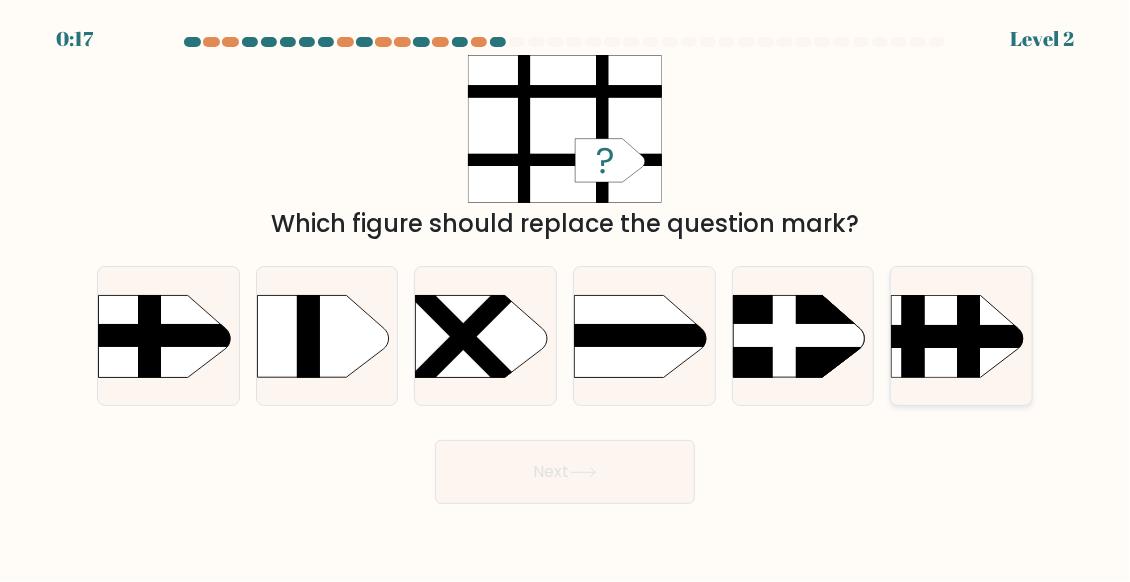 click 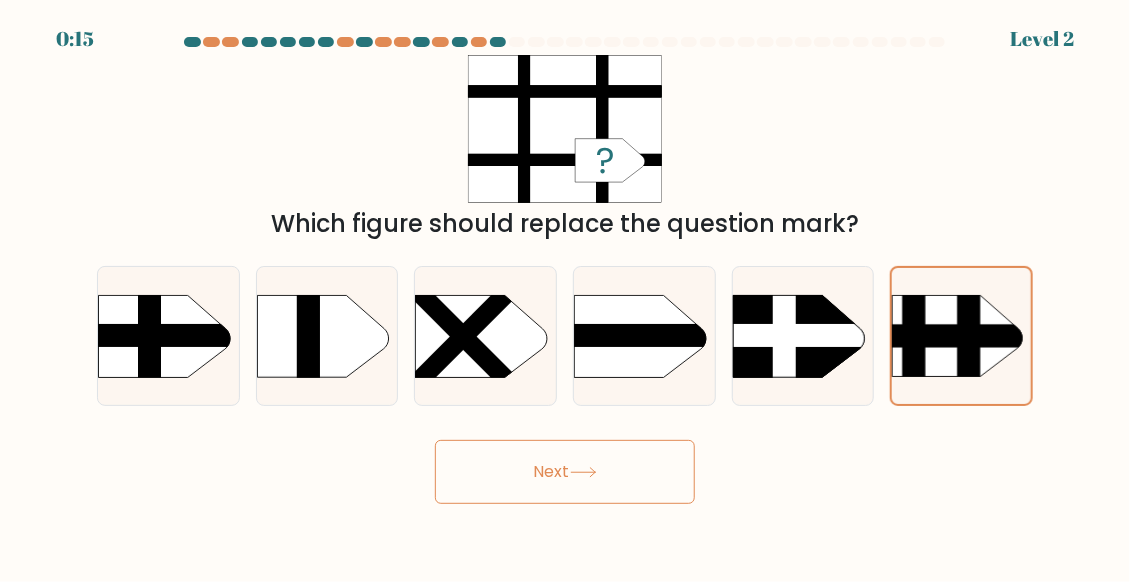 click on "Next" at bounding box center (565, 472) 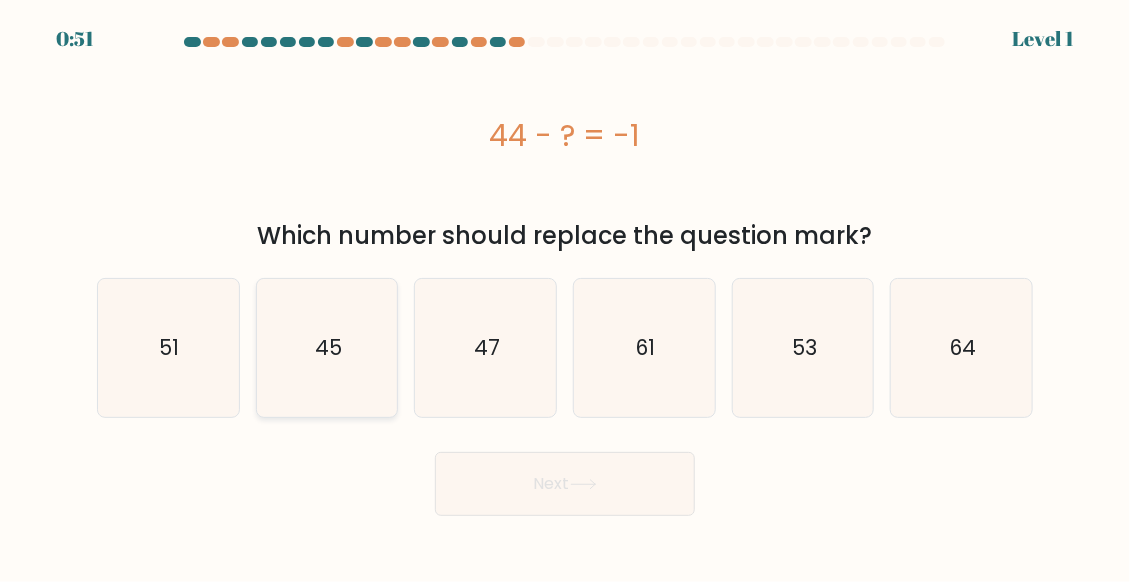 click on "45" 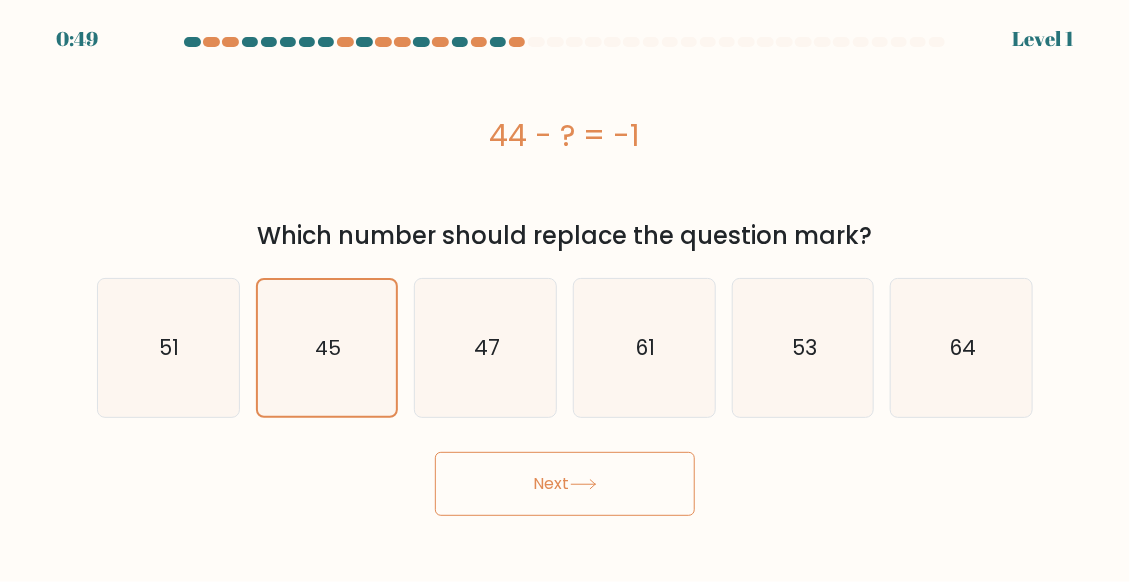click on "Next" at bounding box center [565, 484] 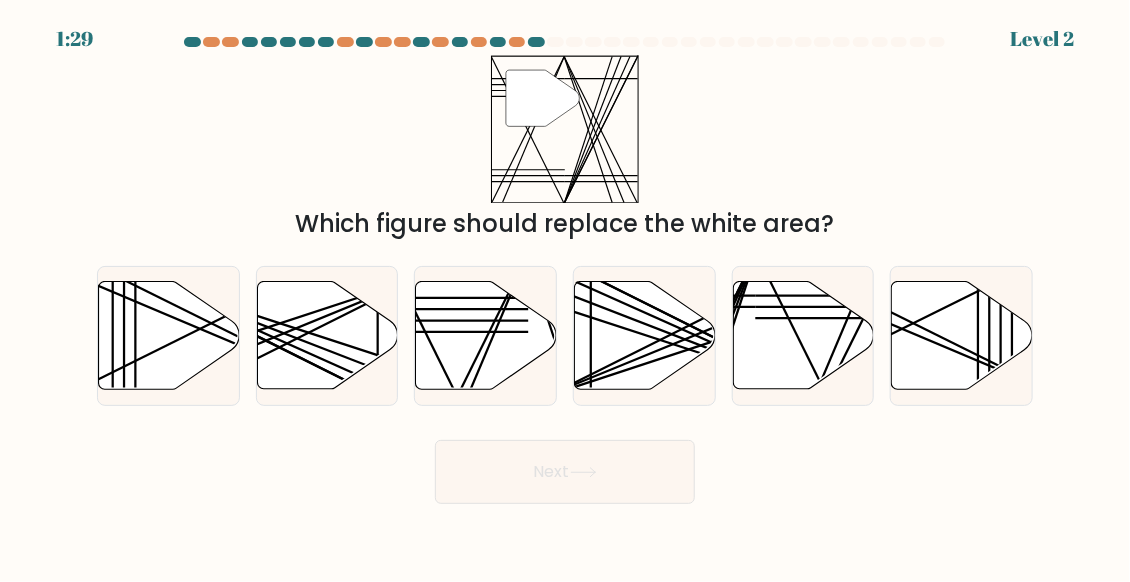 type 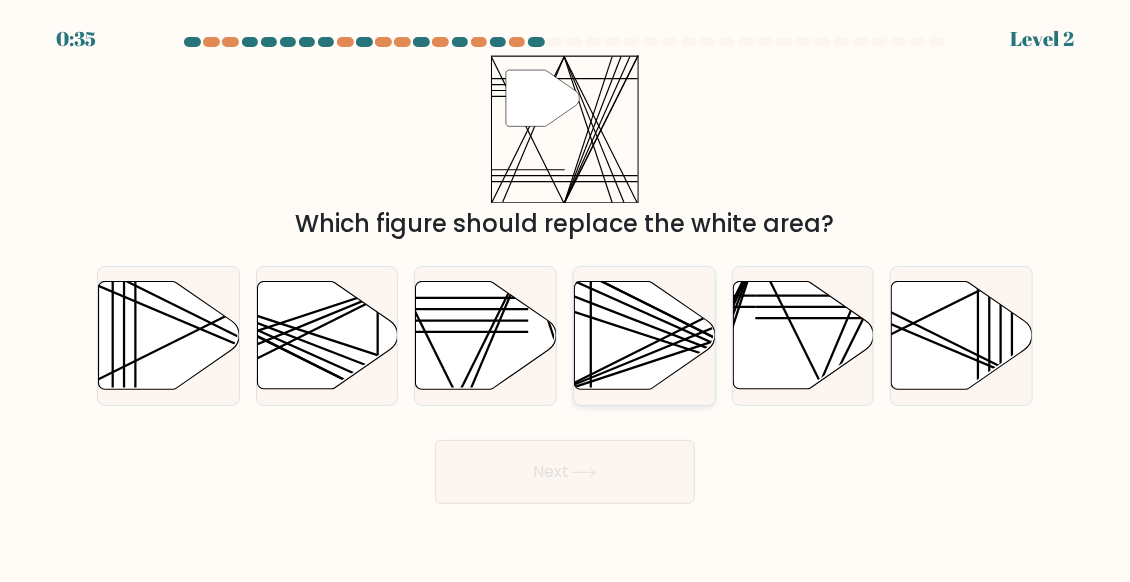 click 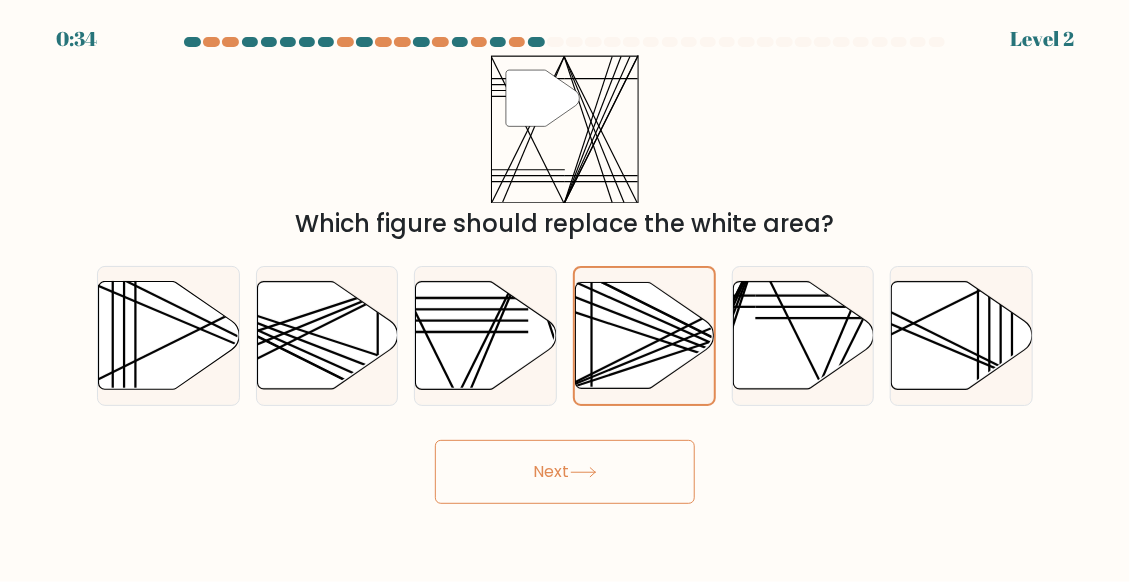 click on "Next" at bounding box center (565, 472) 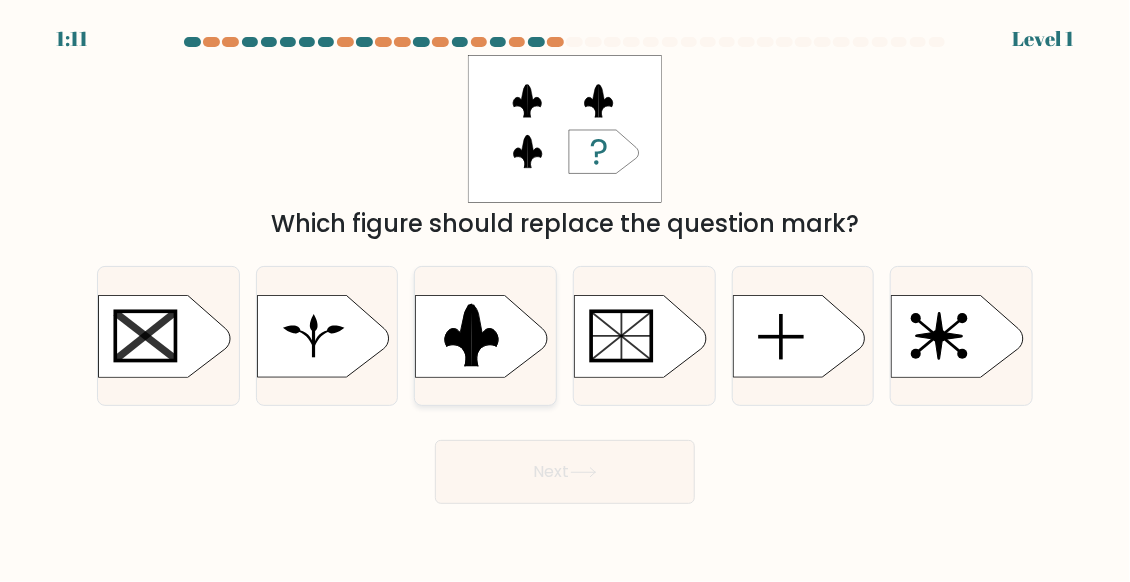 click 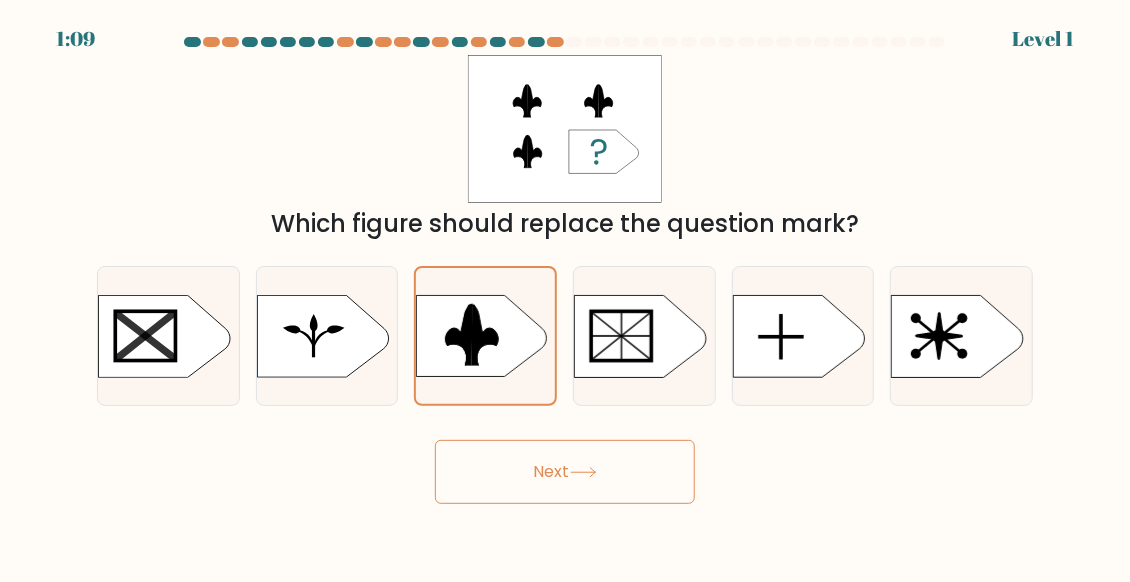 click on "Next" at bounding box center [565, 472] 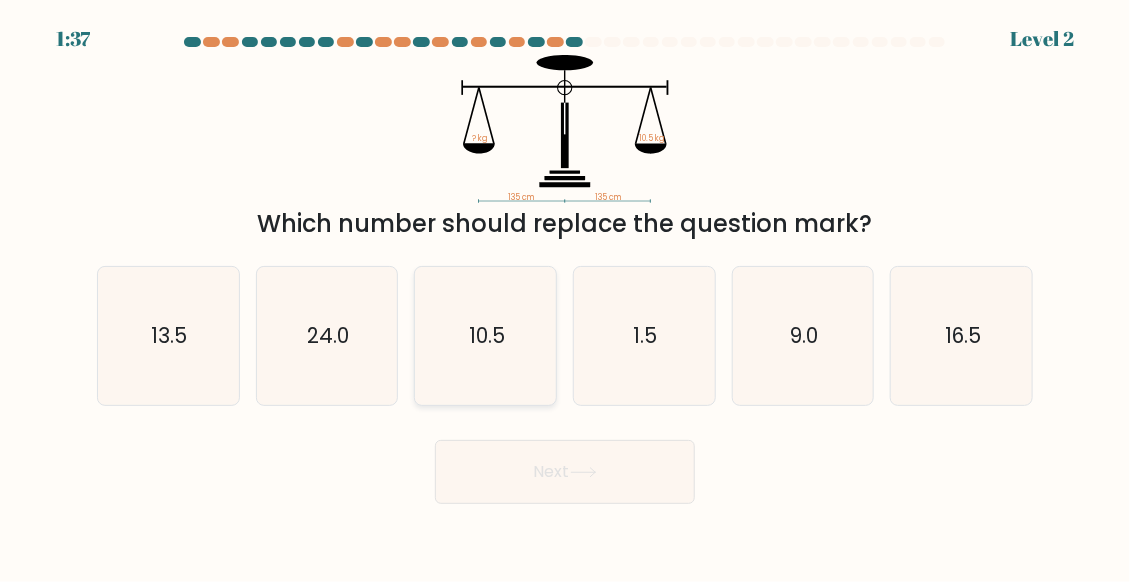 click on "10.5" 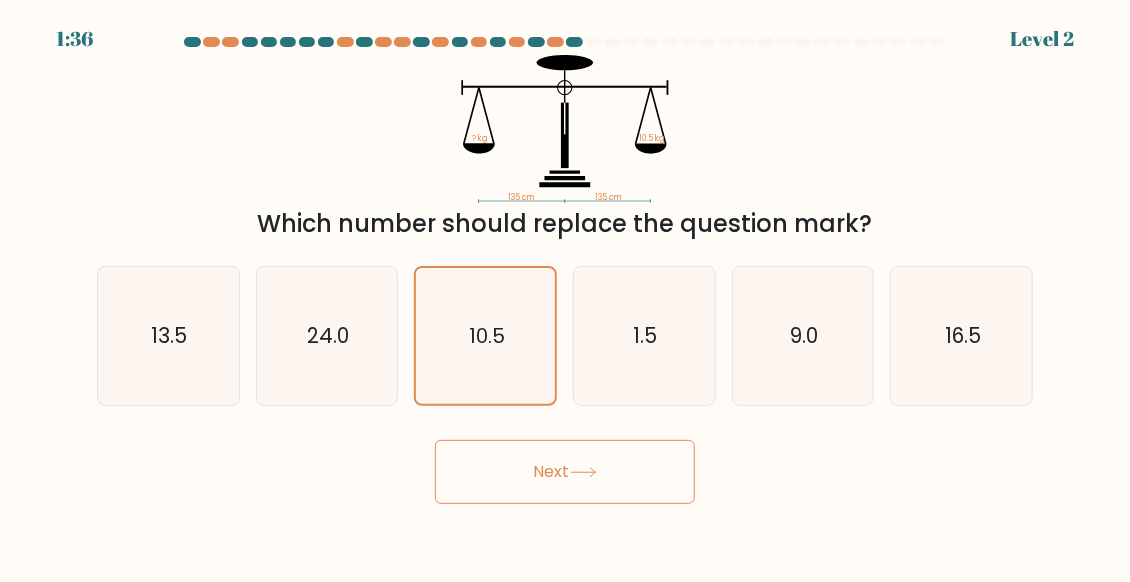 click on "Next" at bounding box center (565, 472) 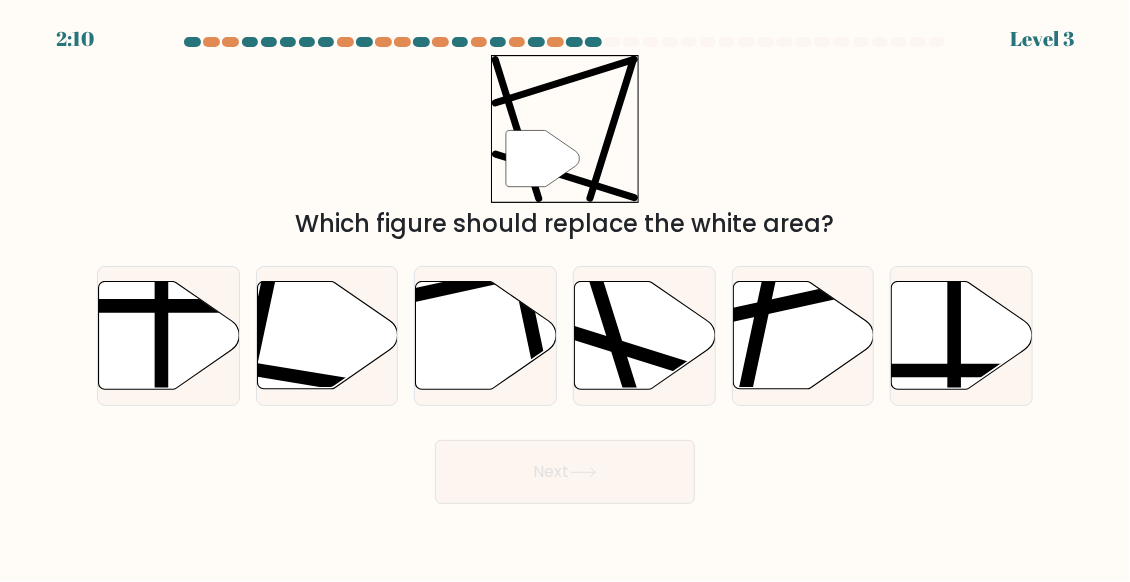 type 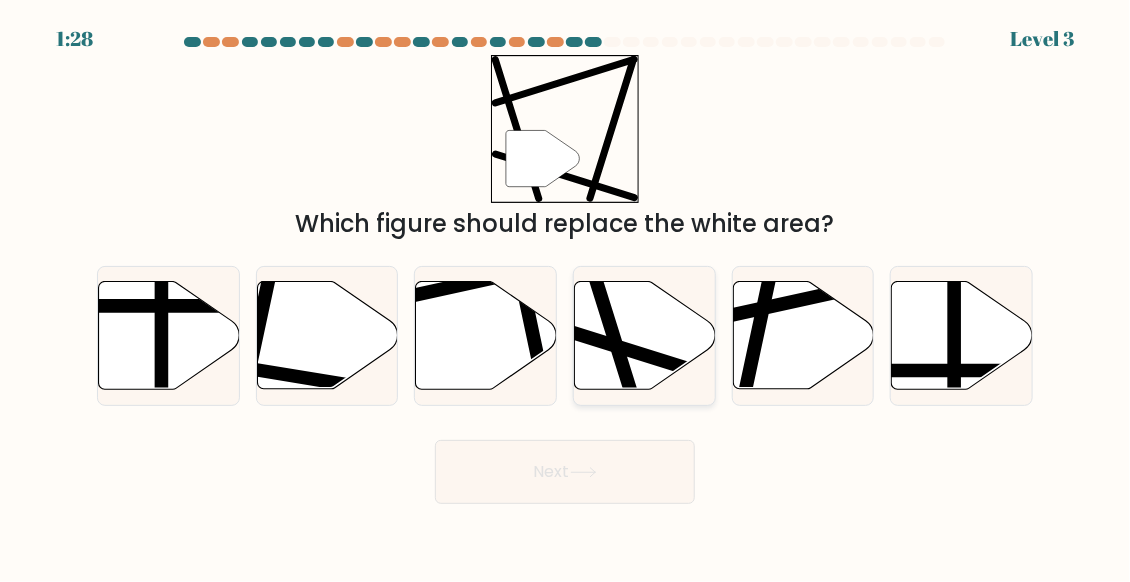 click 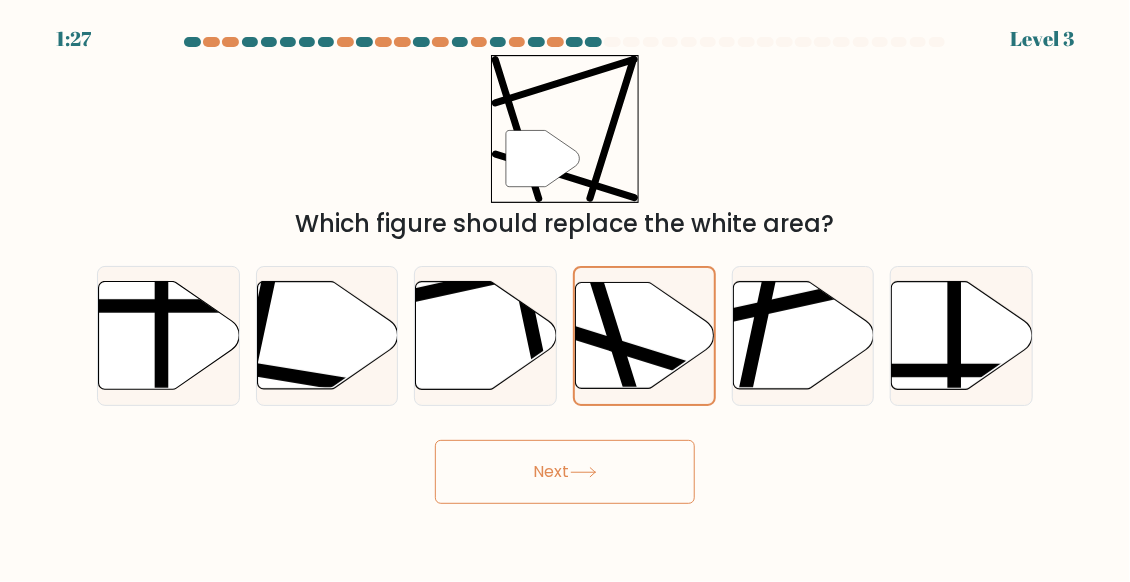 click on "Next" at bounding box center [565, 472] 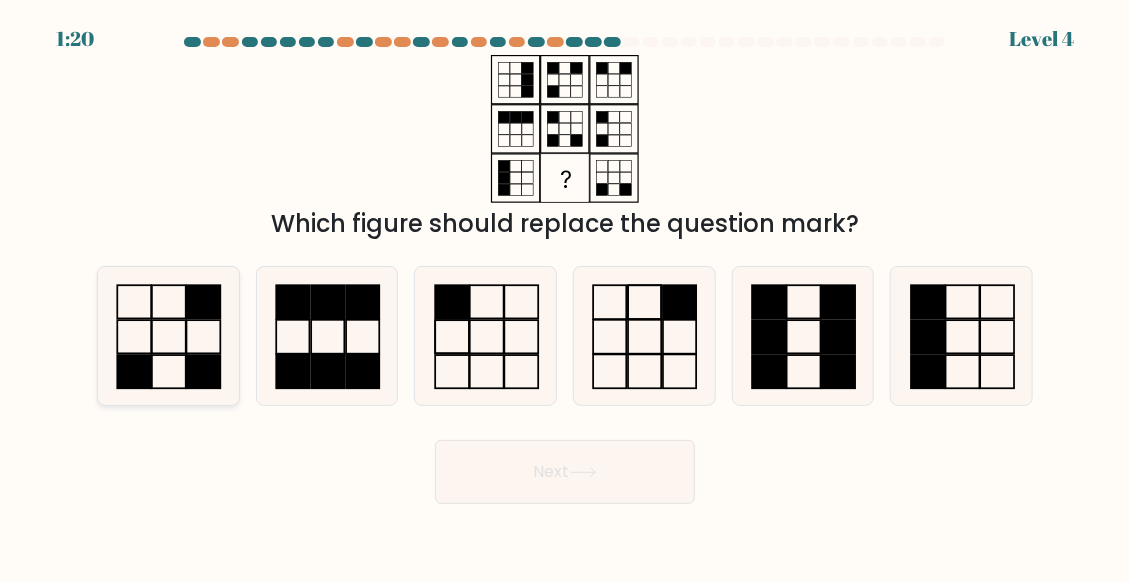 click 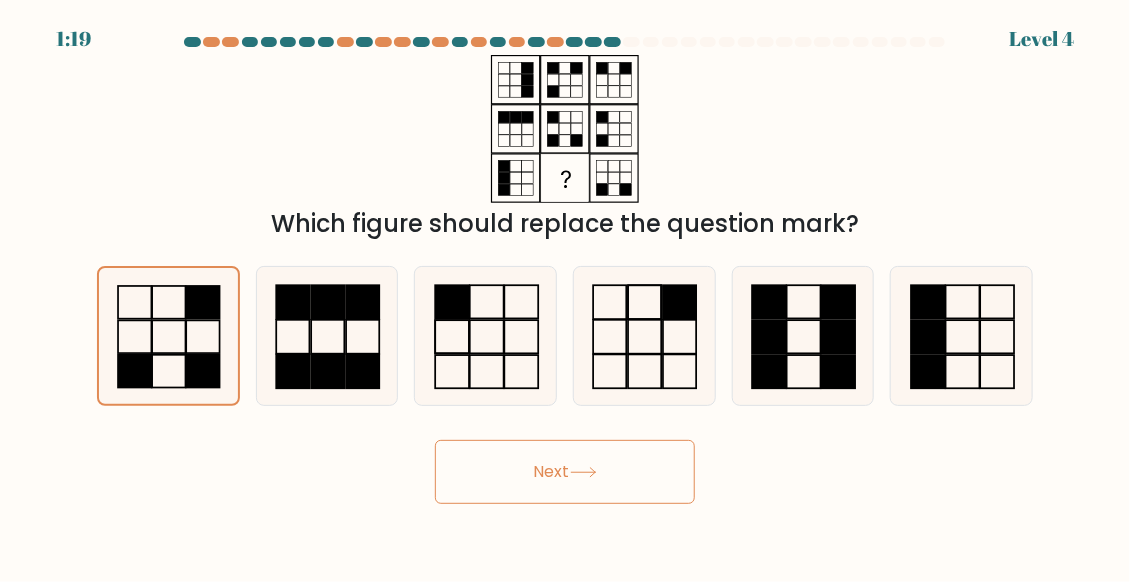 click on "Next" at bounding box center [565, 472] 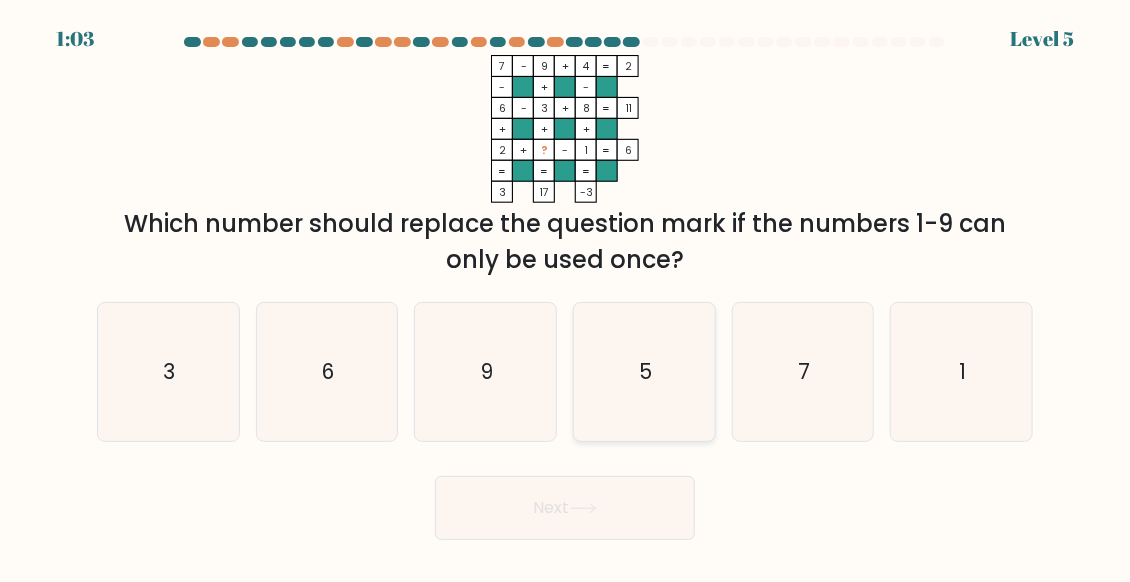 click on "5" 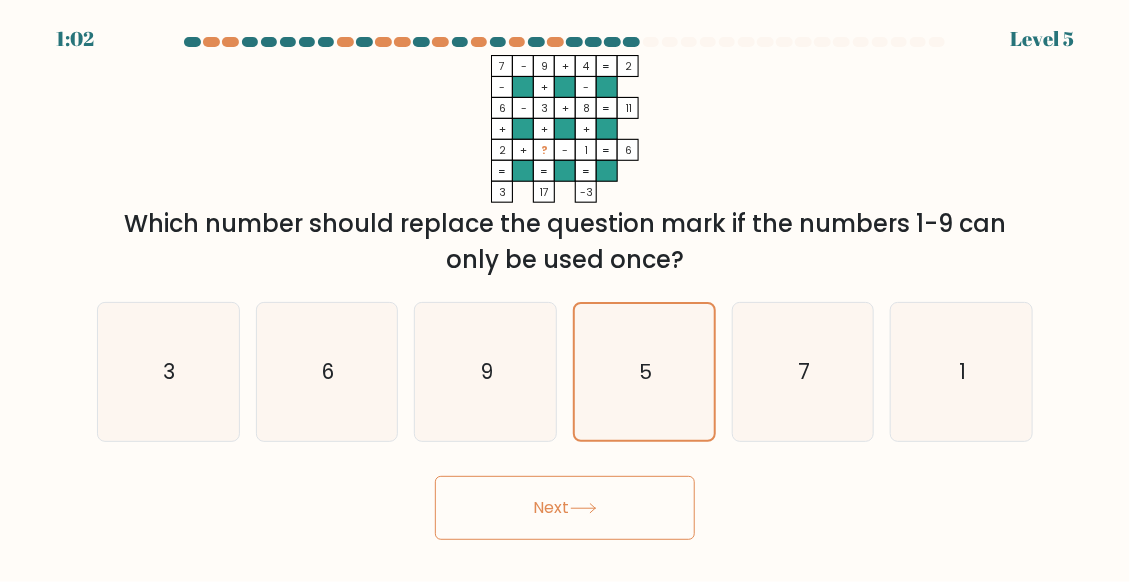 click 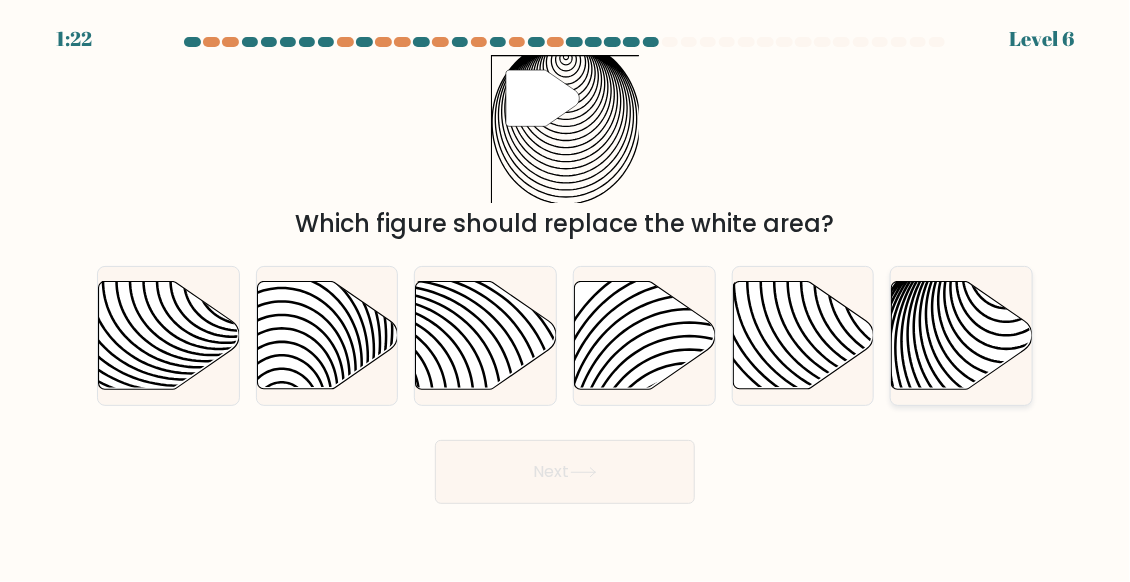 click 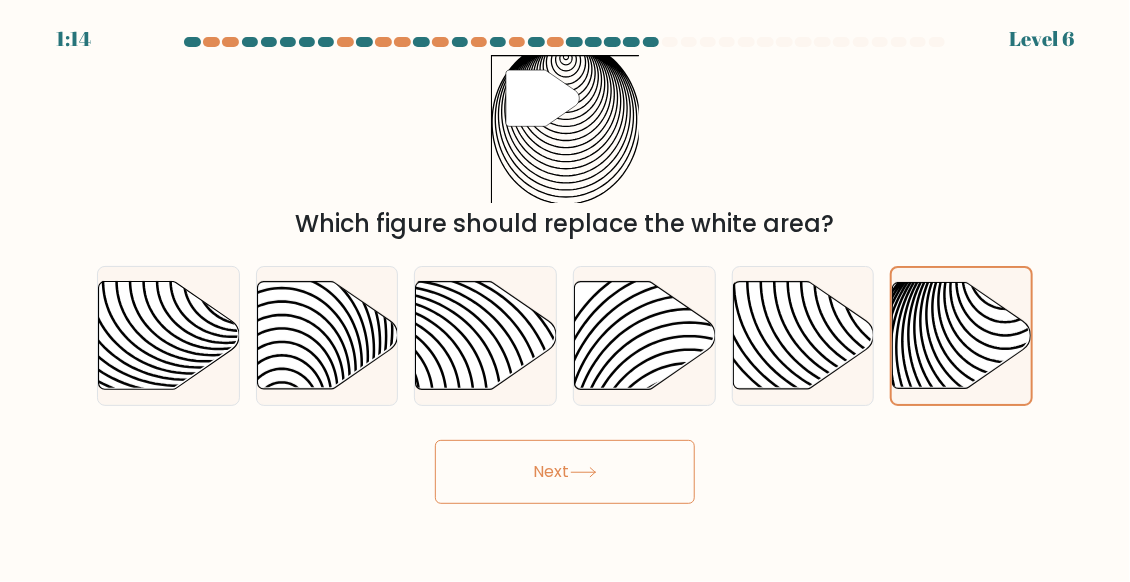 click on "Next" at bounding box center [565, 472] 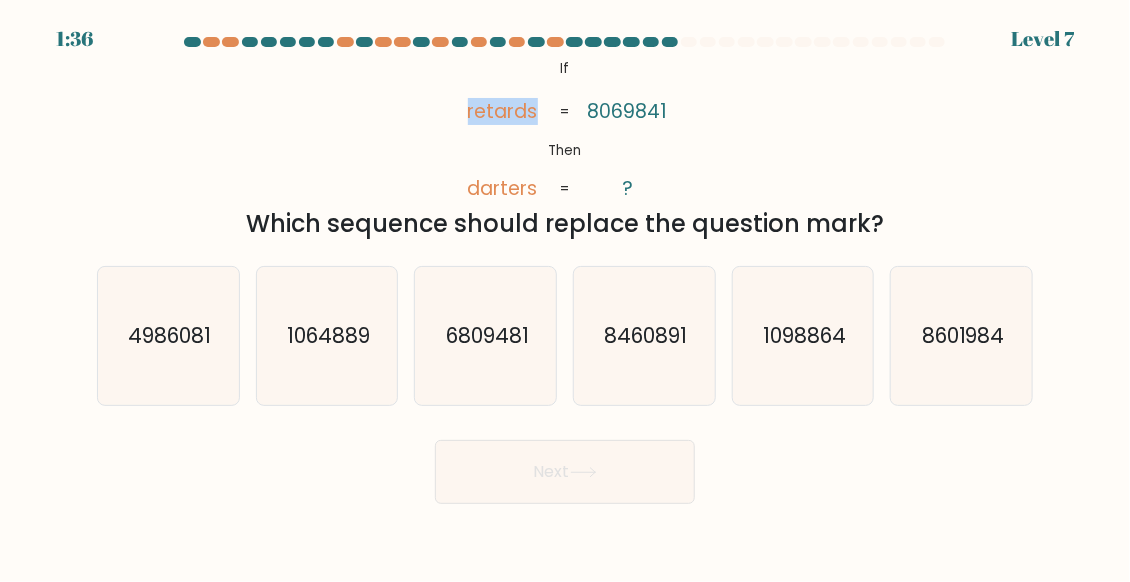 click on "@import url('https://fonts.googleapis.com/css?family=Abril+Fatface:400,100,100italic,300,300italic,400italic,500,500italic,700,700italic,900,900italic');           If       Then       retards       darters       8069841       ?       =       =
Which sequence should replace the question mark?" at bounding box center [565, 148] 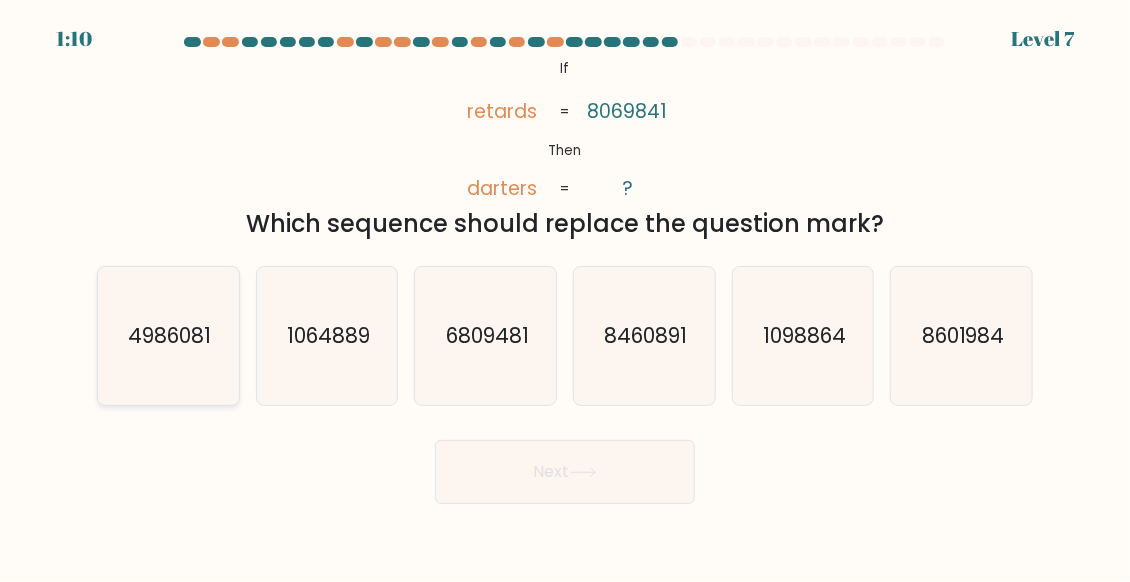 click on "4986081" 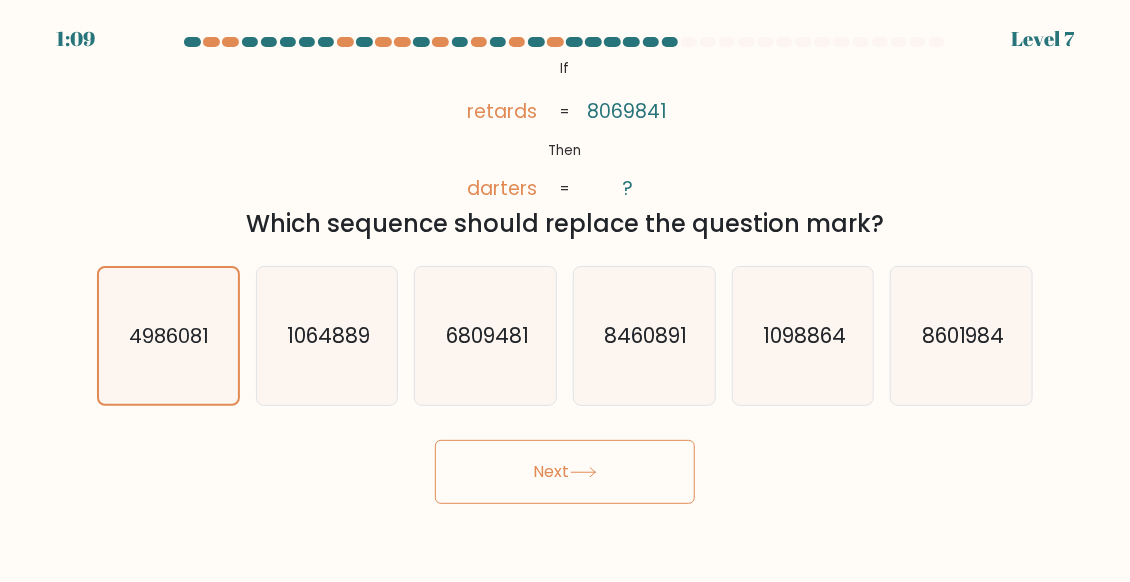 click on "Next" at bounding box center [565, 472] 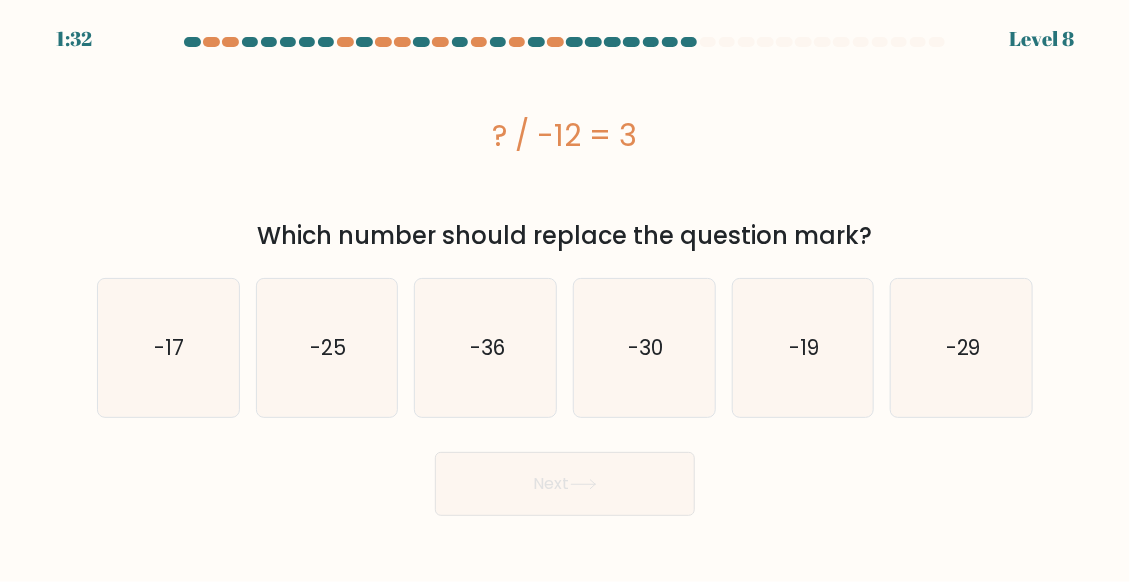click on "Next" at bounding box center [565, 484] 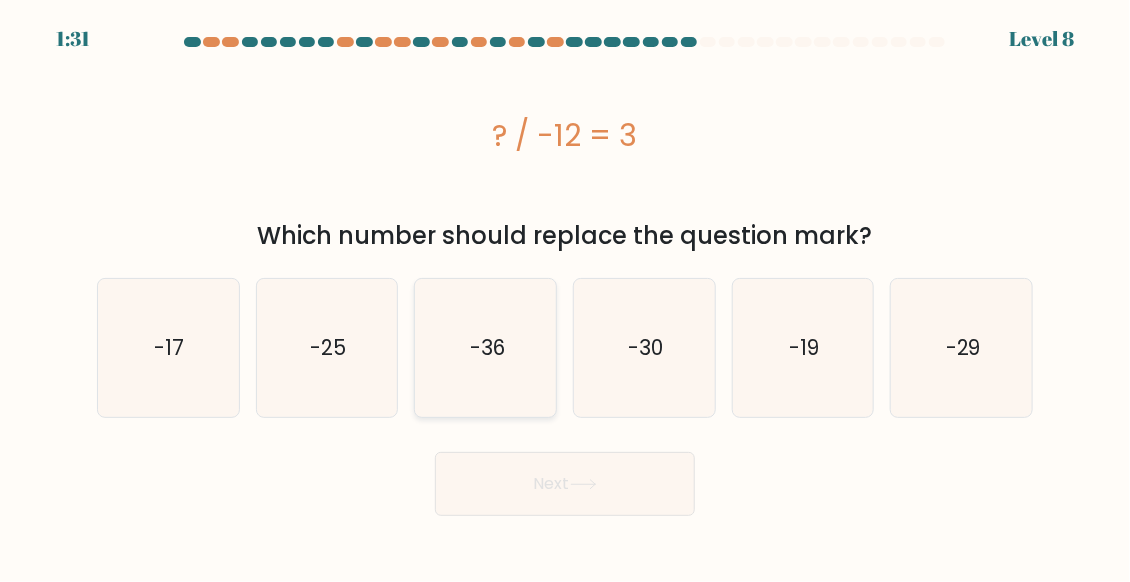 click on "-36" 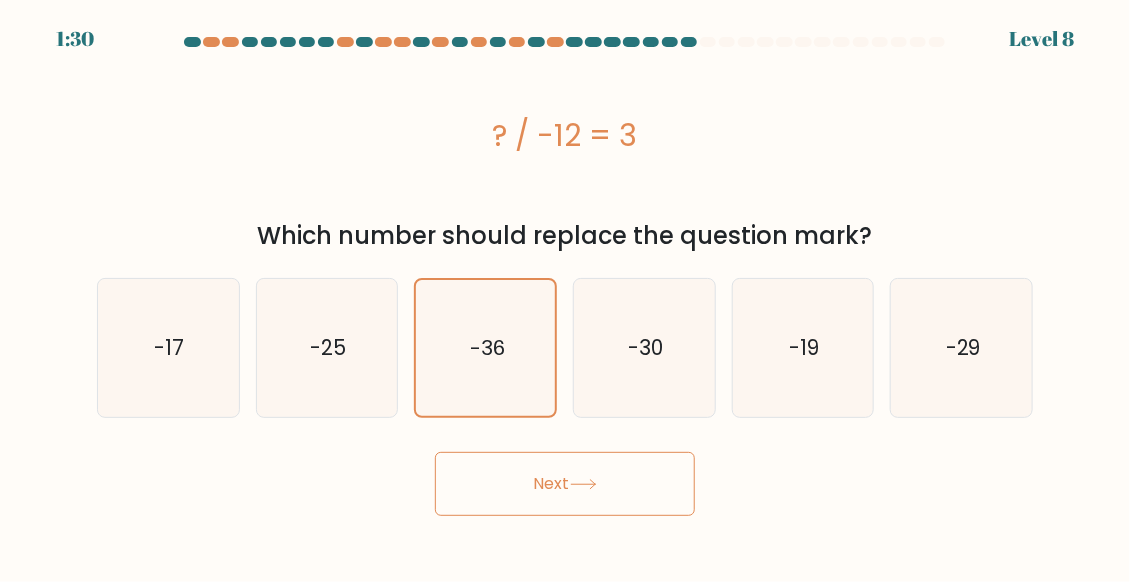 click on "Next" at bounding box center (565, 484) 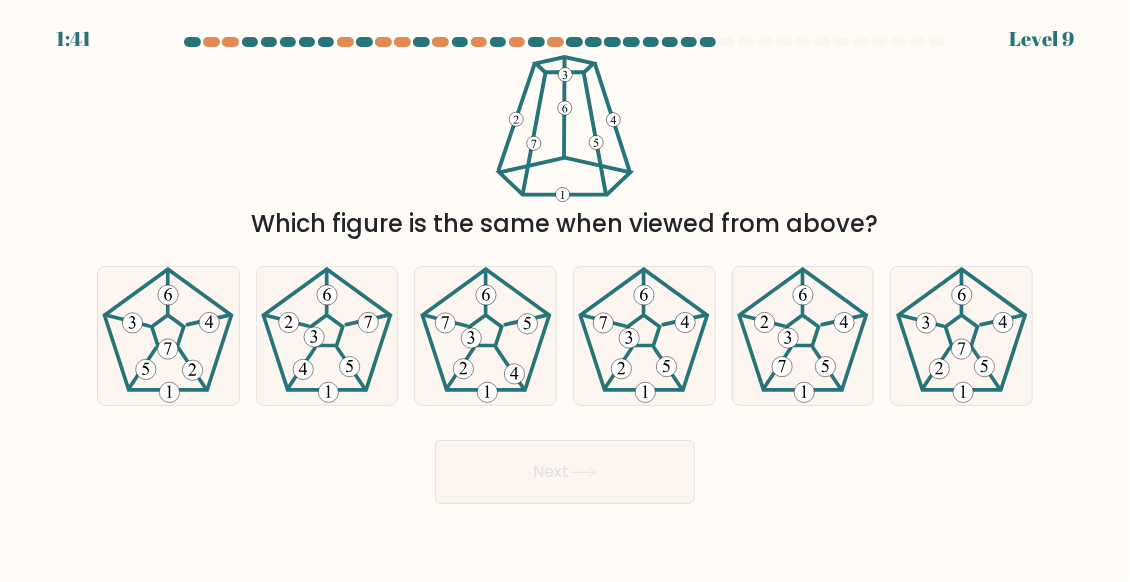 type 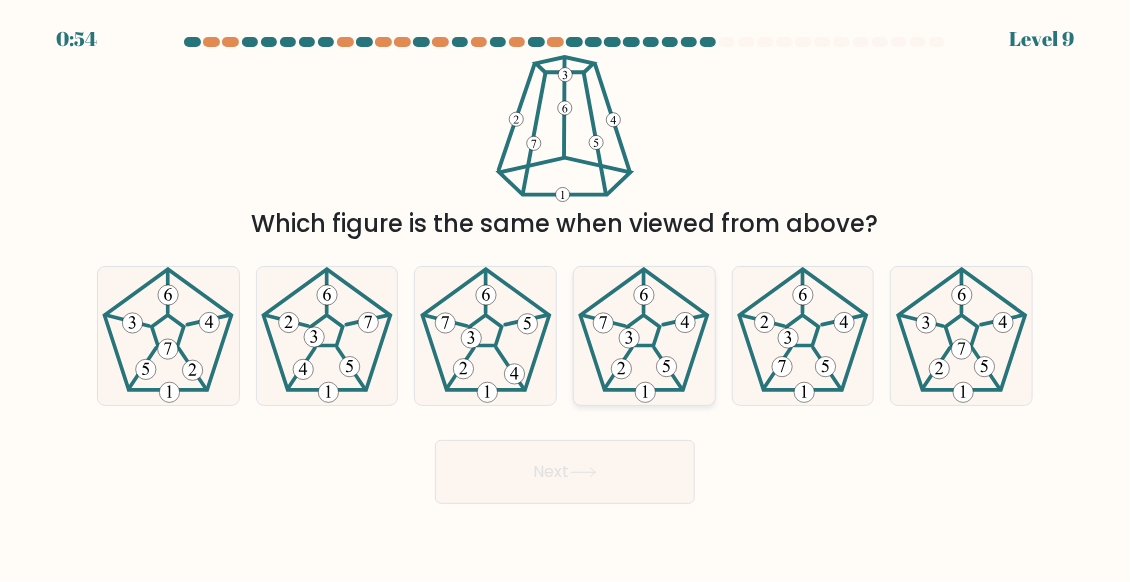 click 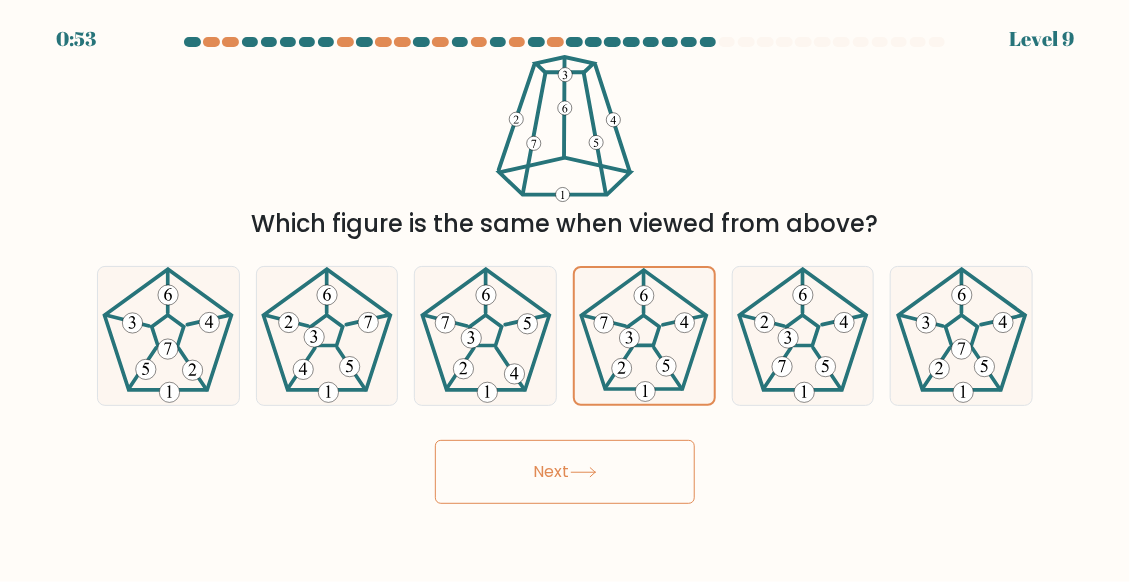 click on "Next" at bounding box center [565, 472] 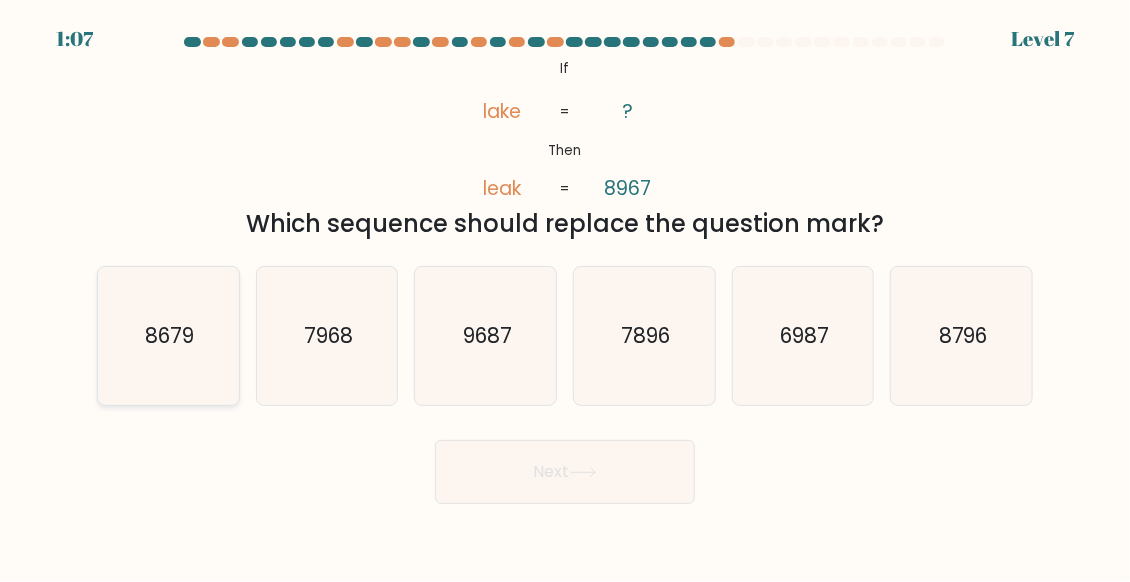 click on "8679" 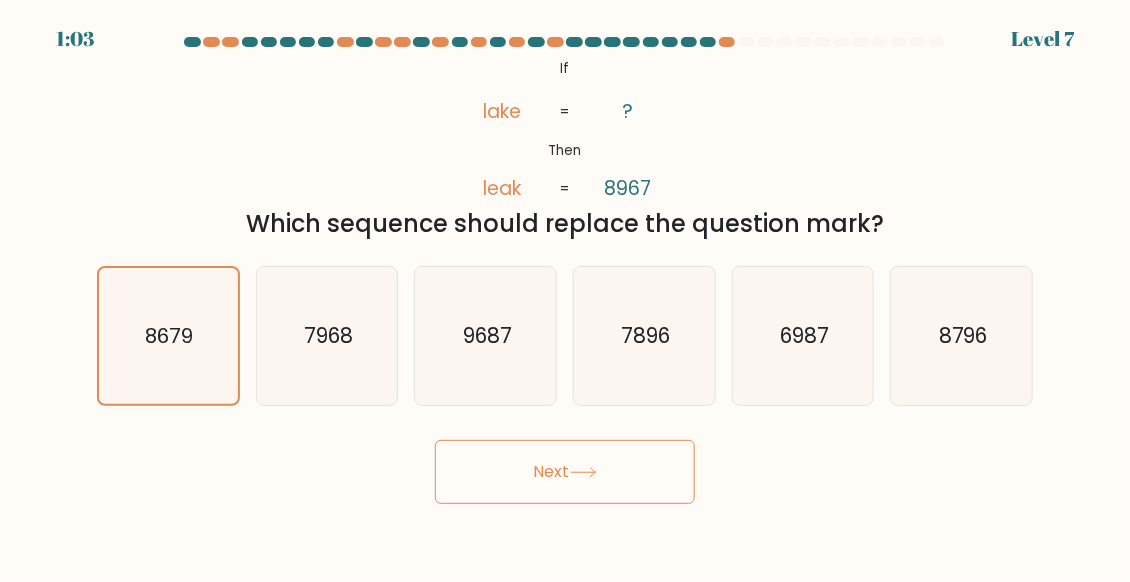 click on "Next" at bounding box center (565, 472) 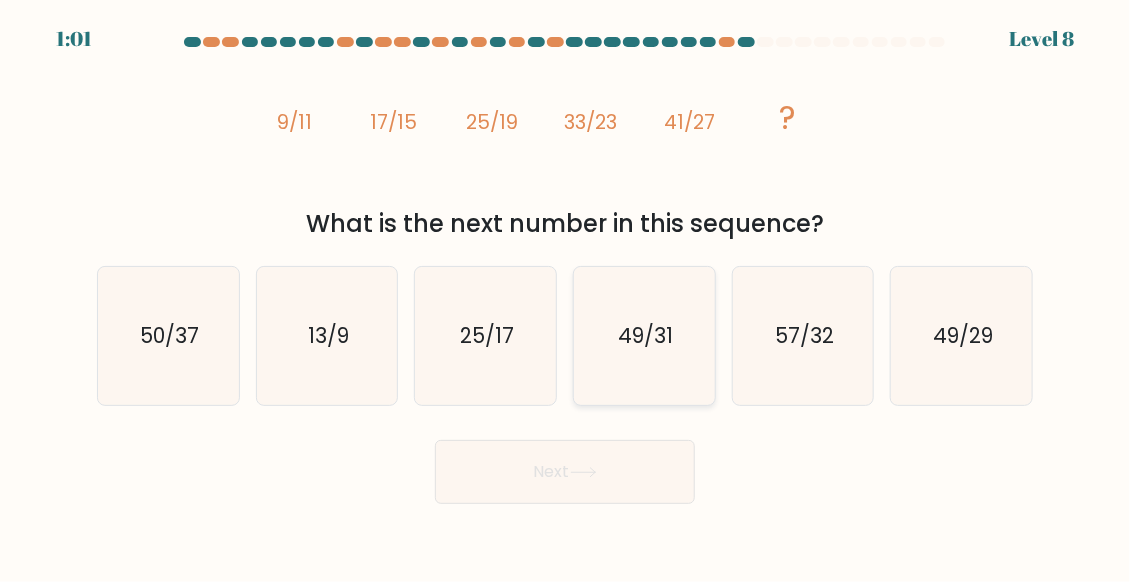 click on "49/31" 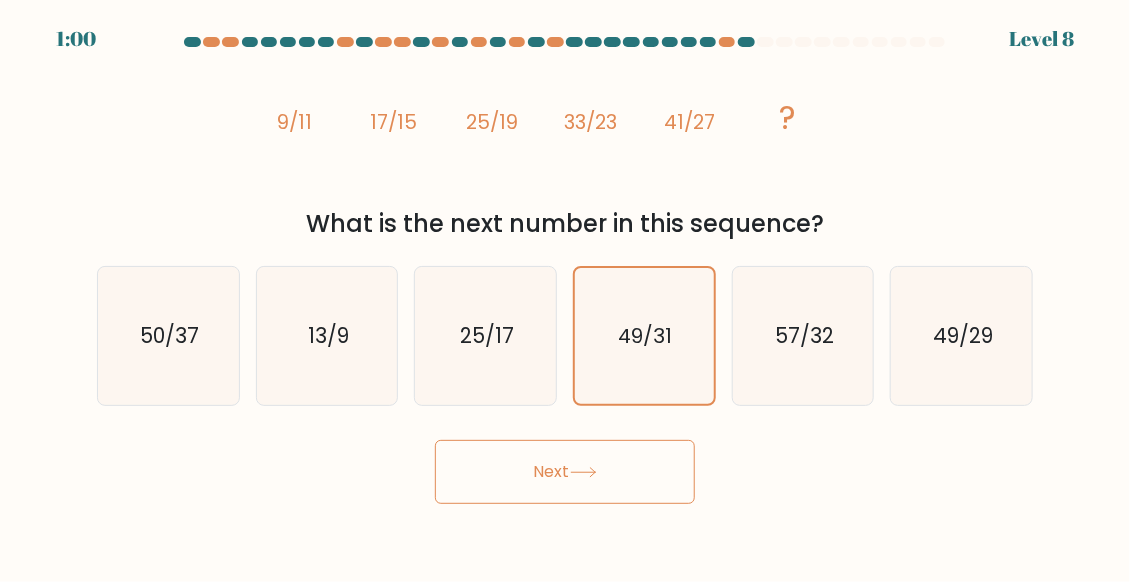 click 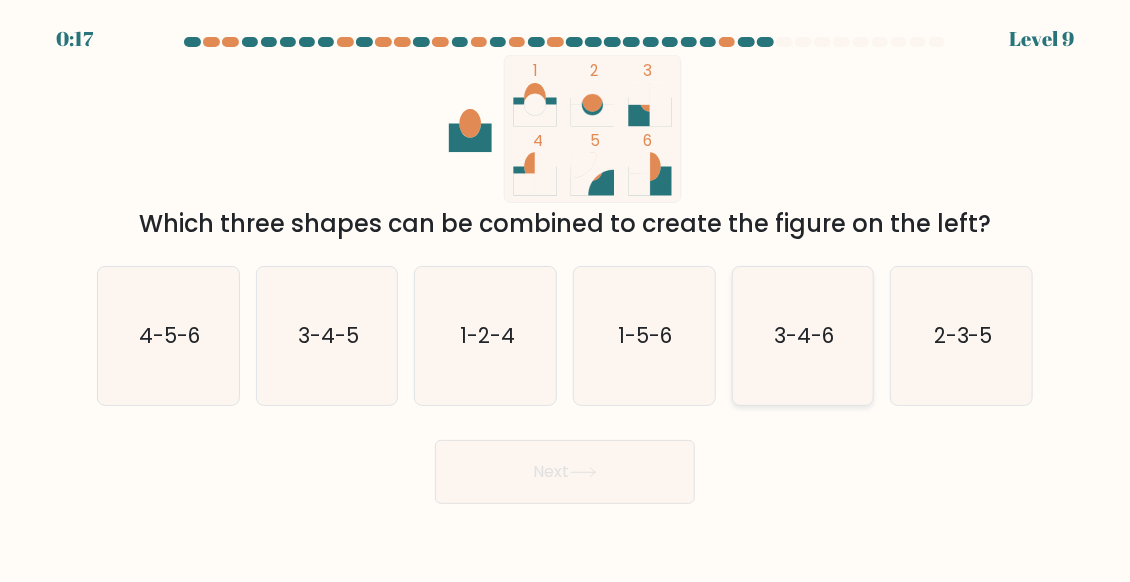 click on "3-4-6" 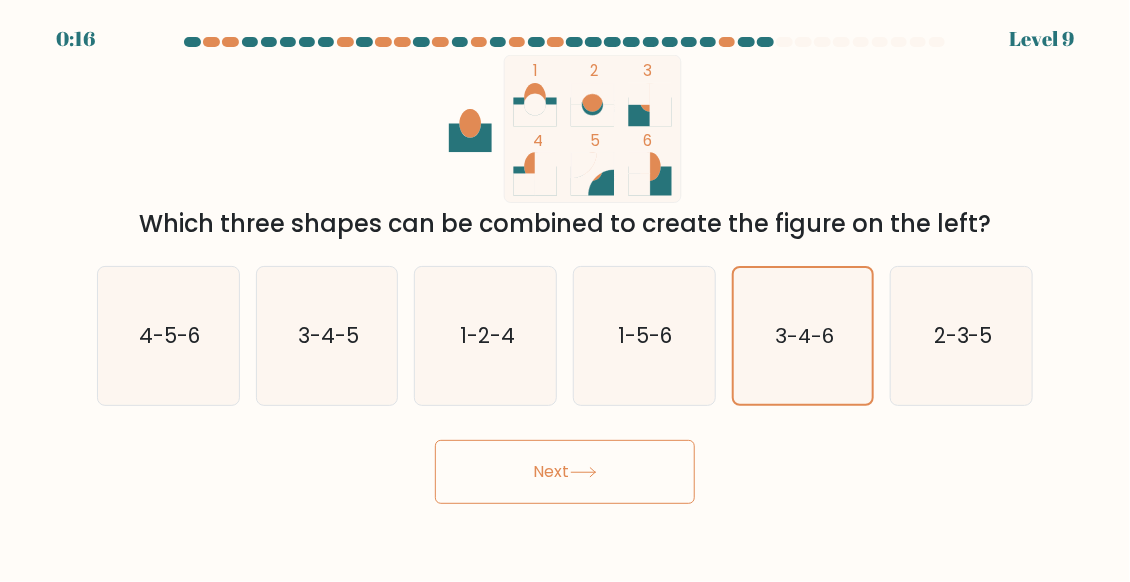 click on "Next" at bounding box center [565, 472] 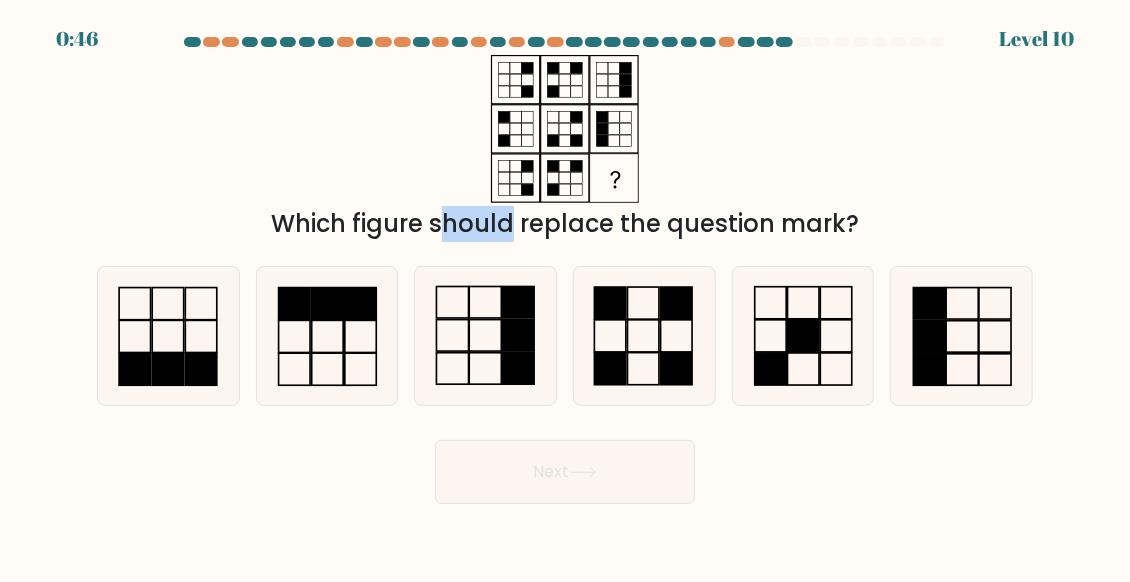 click on "Next" at bounding box center (565, 467) 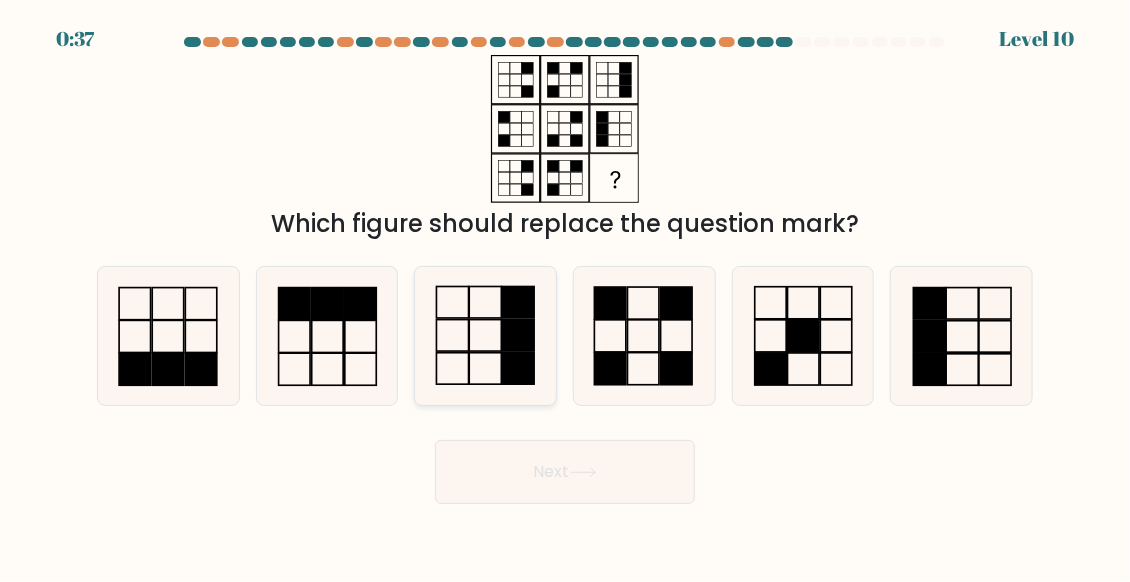click 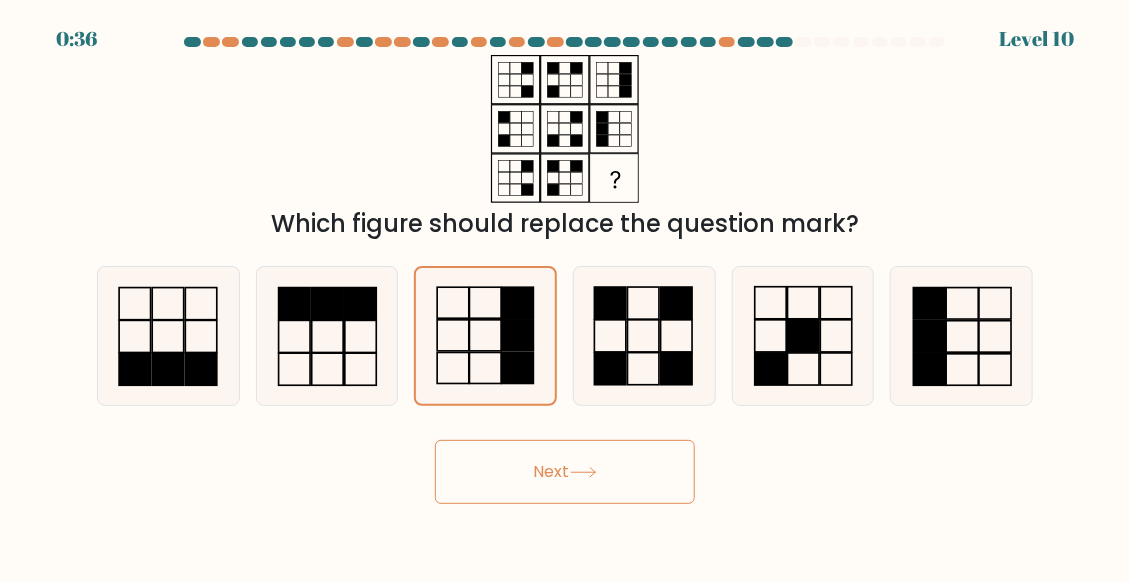 click on "Next" at bounding box center (565, 472) 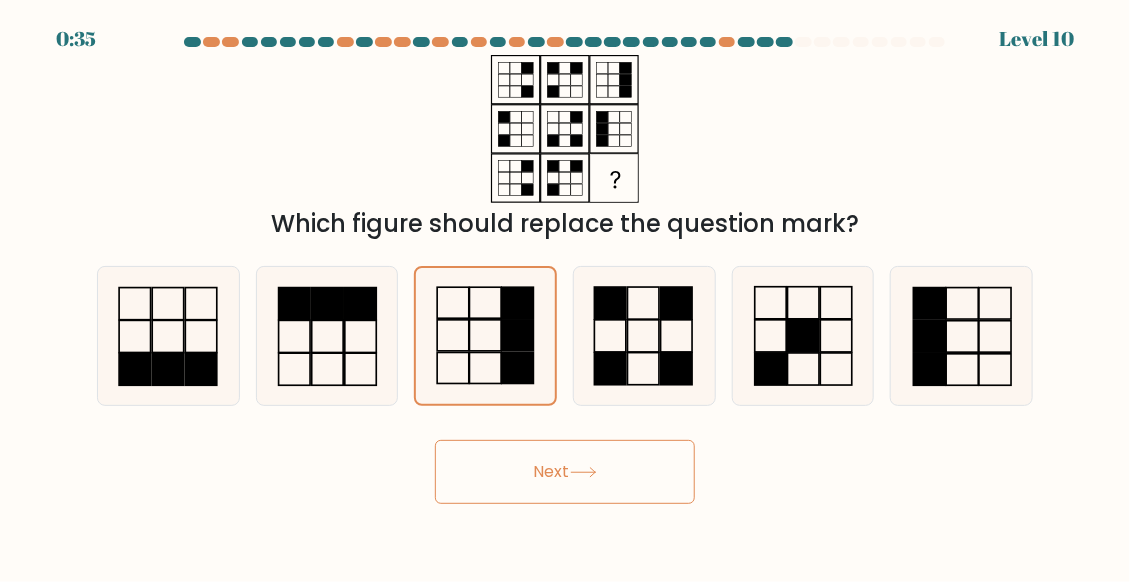 click on "Next" at bounding box center [565, 472] 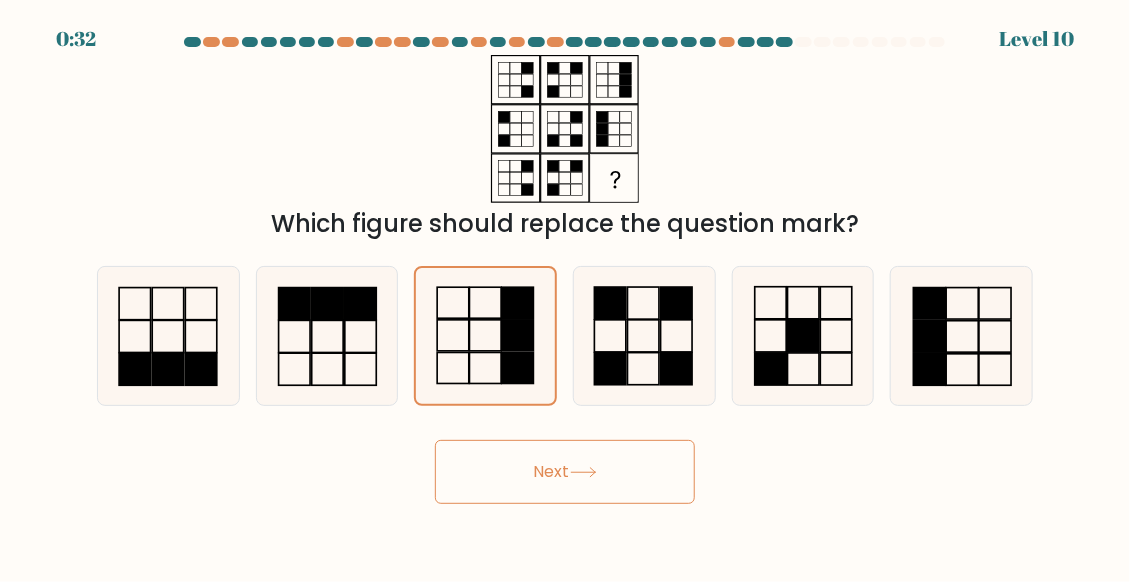 click on "Next" at bounding box center [565, 472] 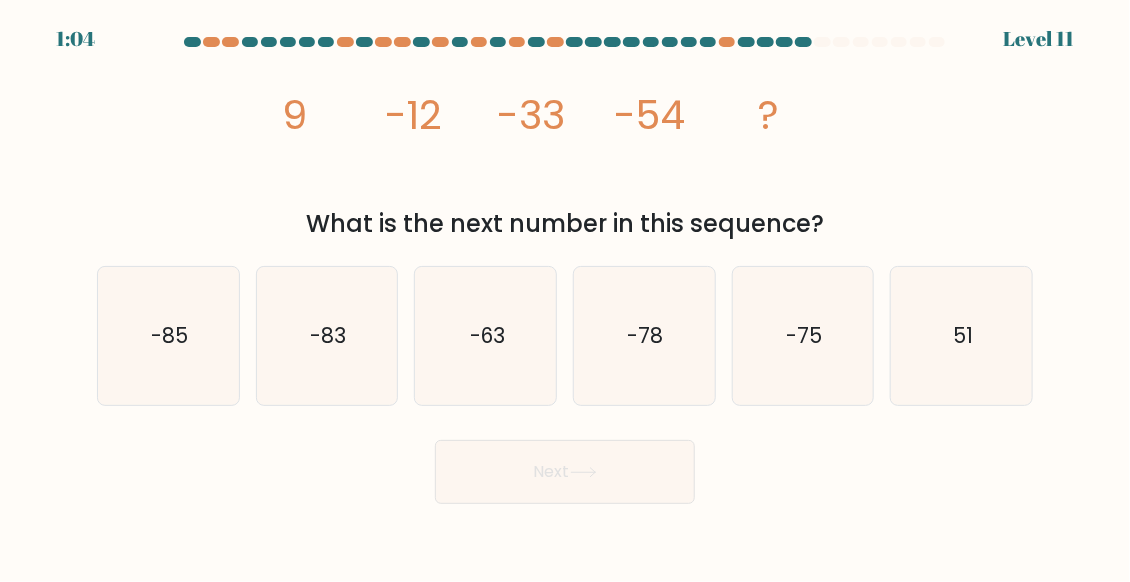 type 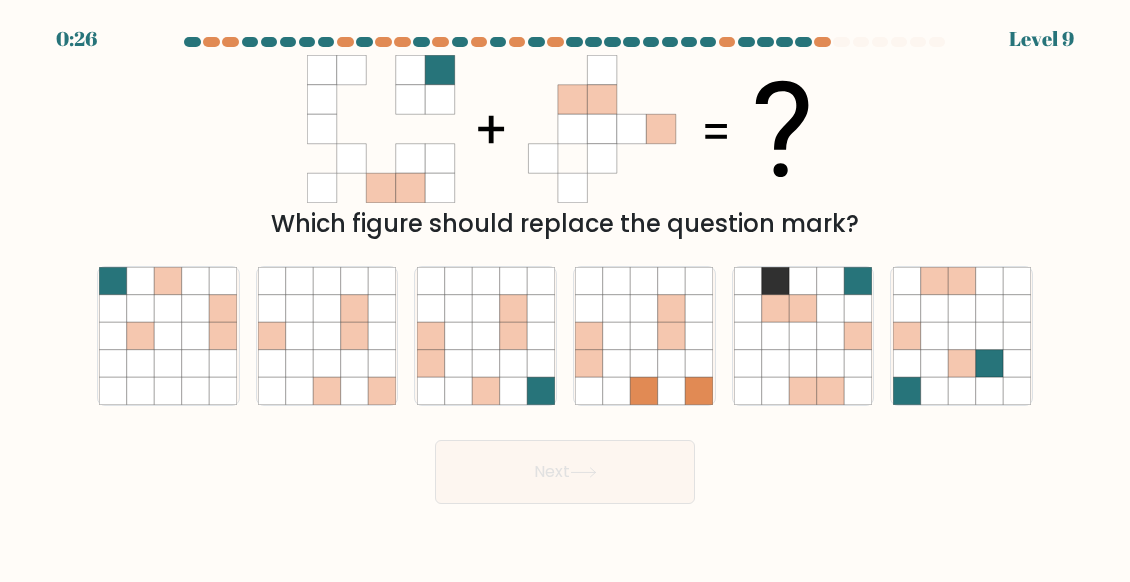 scroll, scrollTop: 0, scrollLeft: 0, axis: both 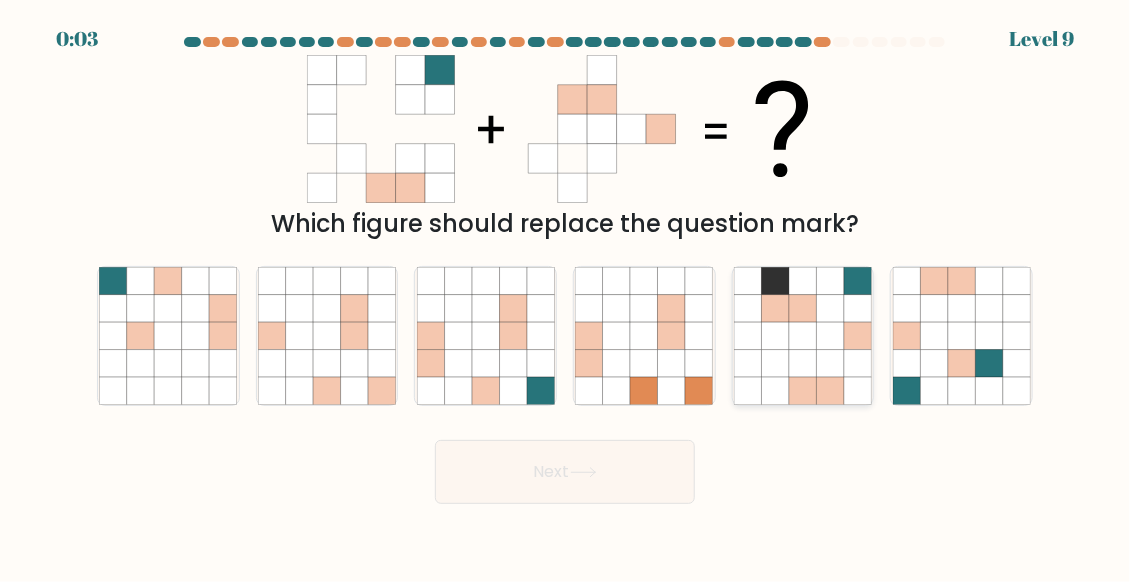 click 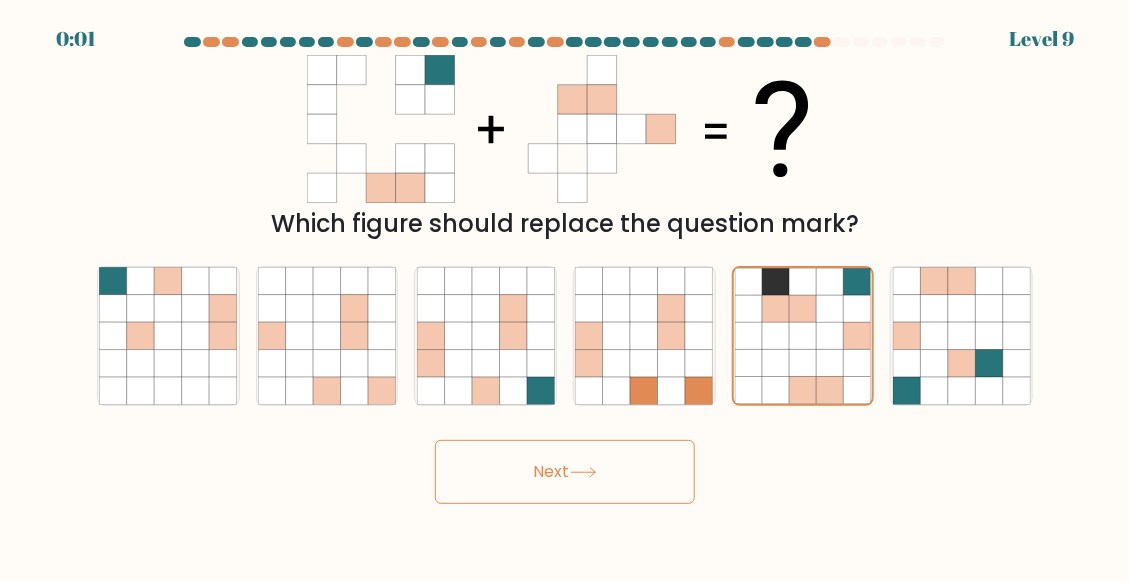 click on "Next" at bounding box center (565, 472) 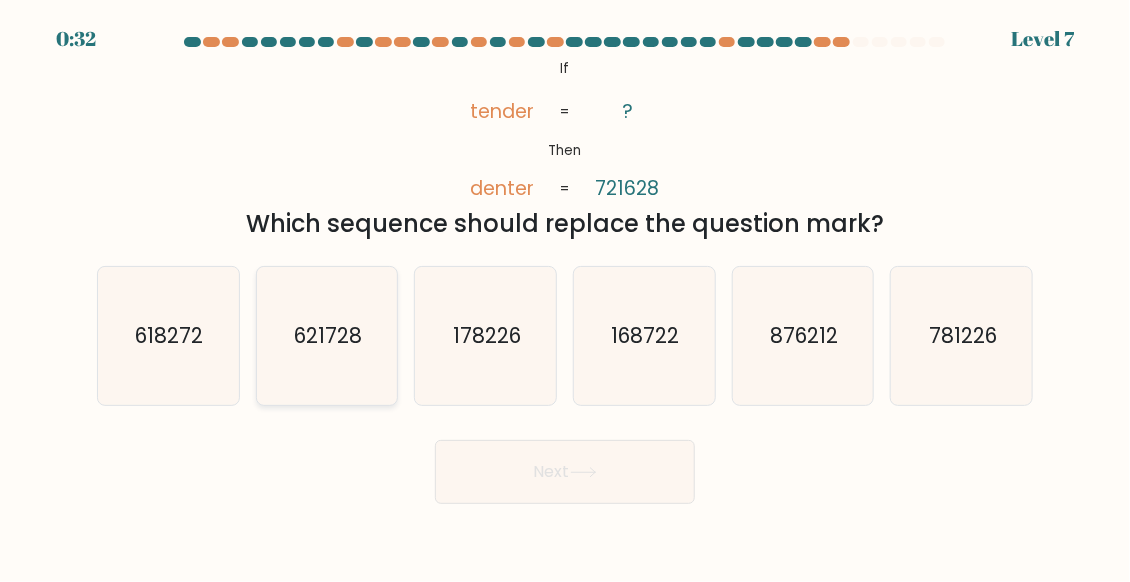 click on "621728" 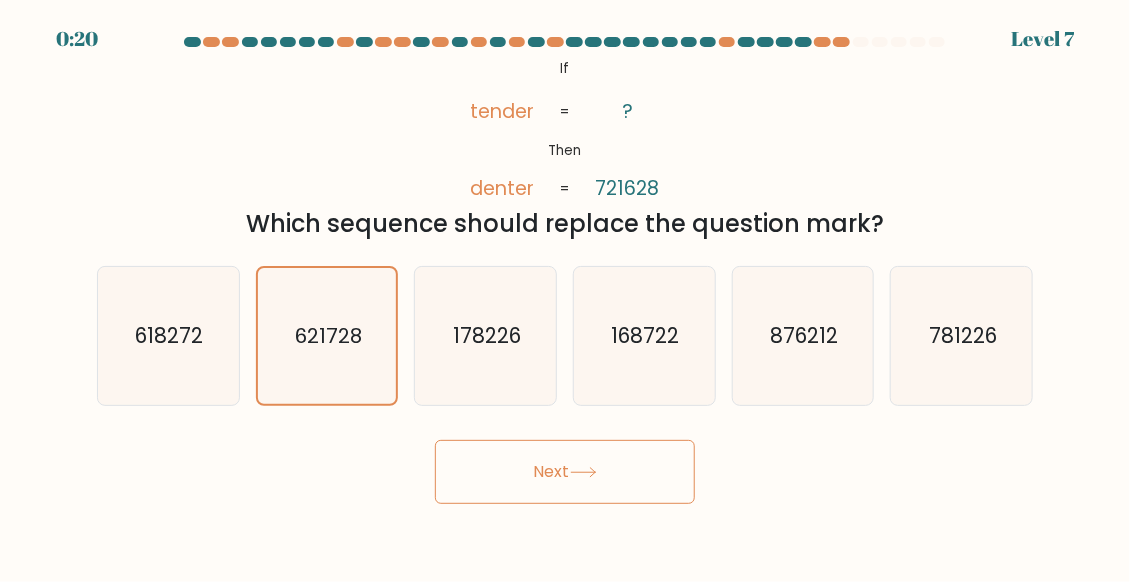 click on "Next" at bounding box center [565, 472] 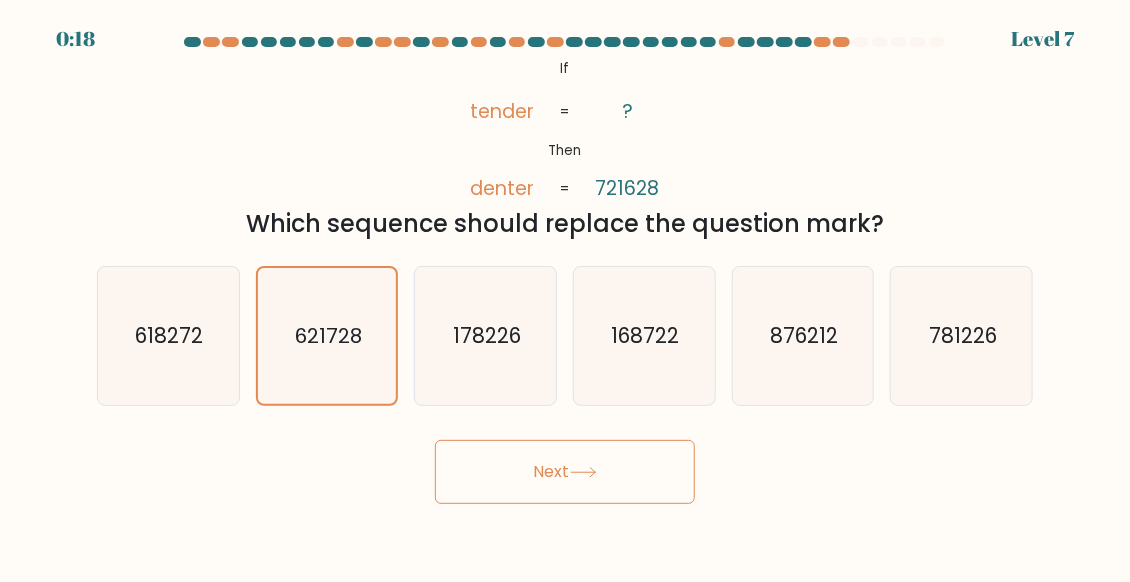 click on "Next" at bounding box center [565, 472] 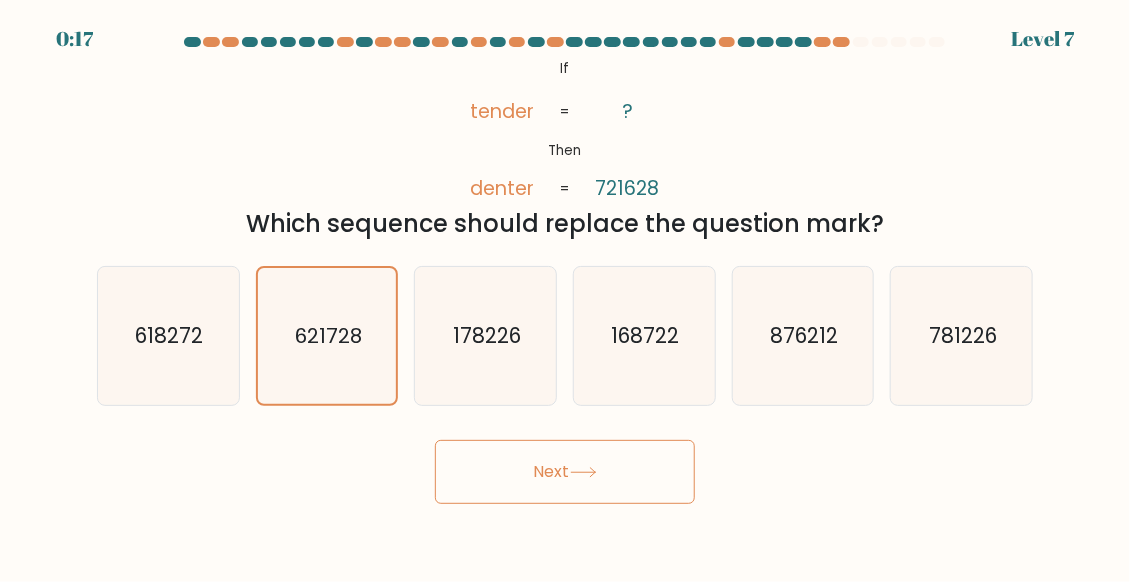 click on "Next" at bounding box center [565, 472] 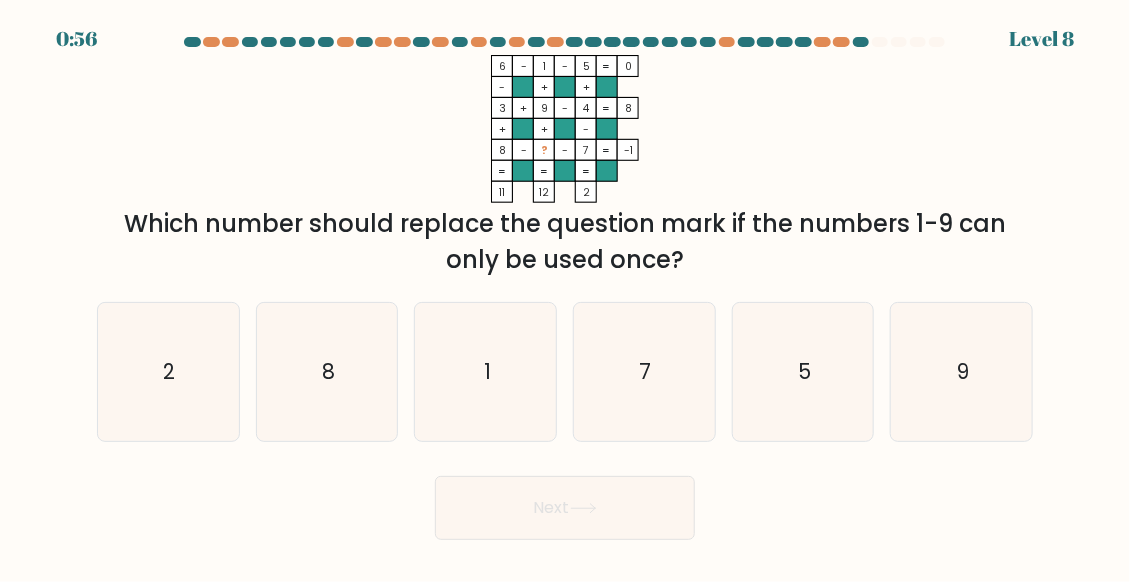 type 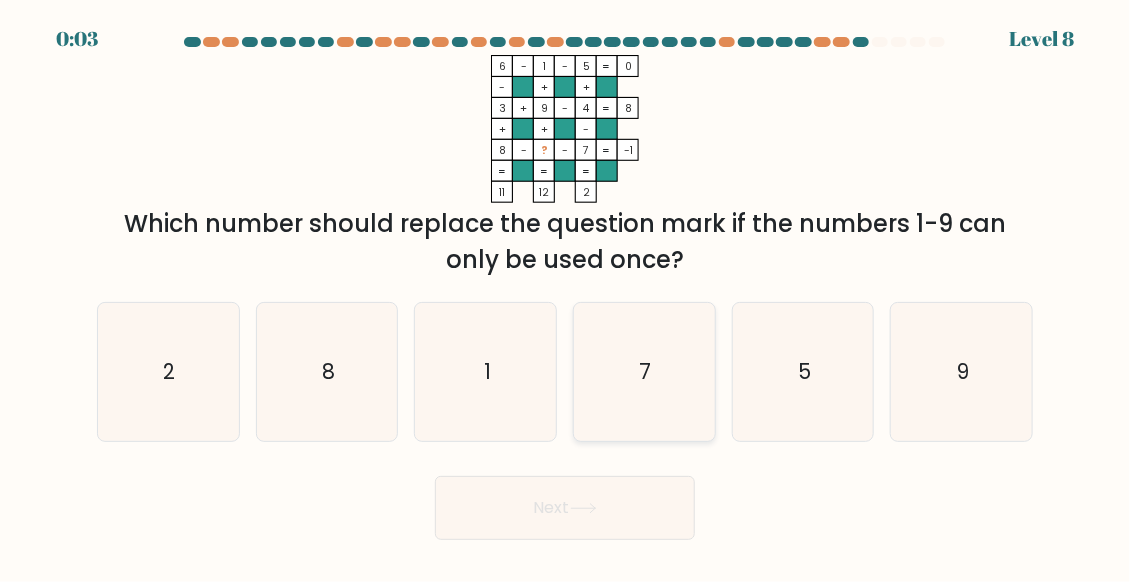 click on "7" 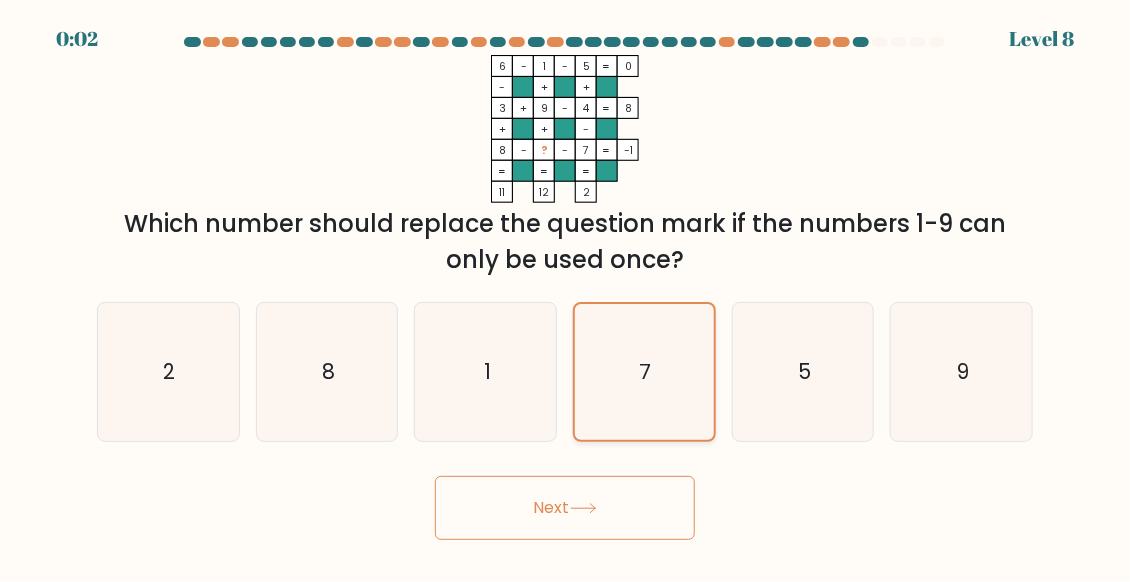 click on "7" 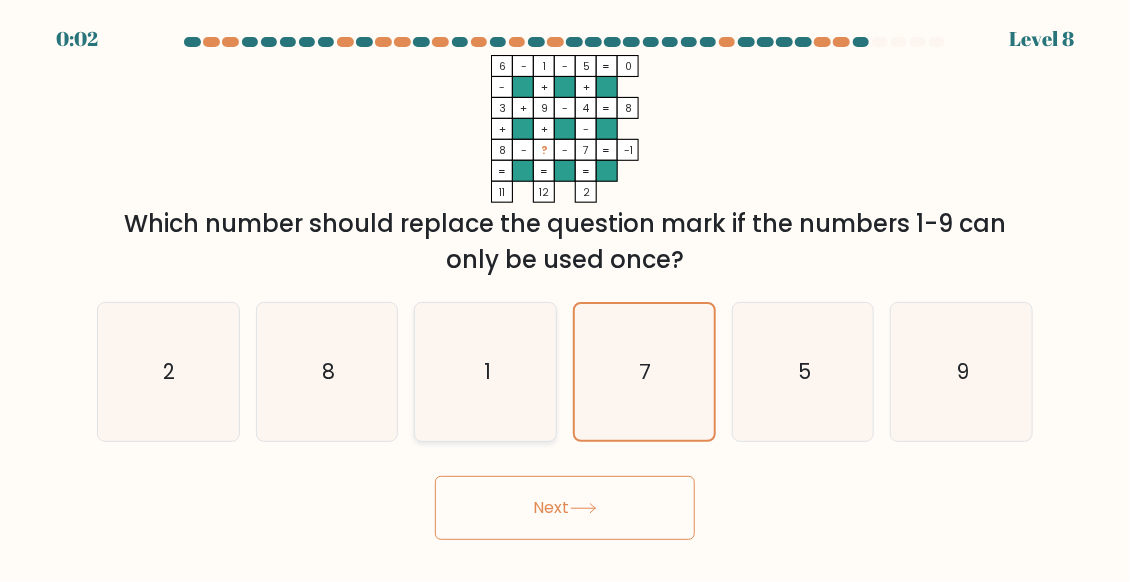 click on "1" 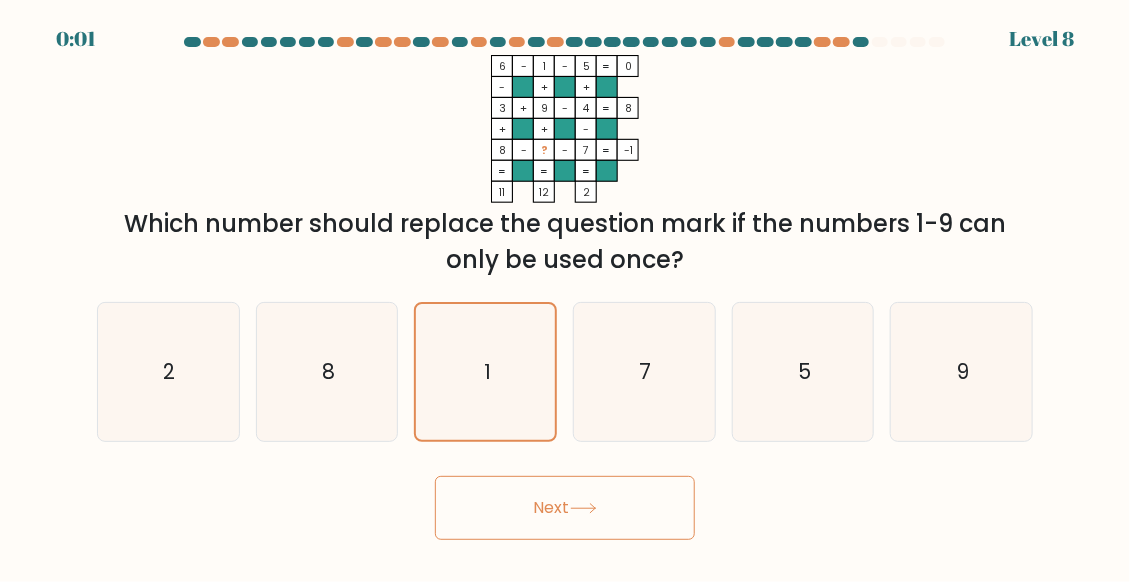 click on "0:01
Level 8" at bounding box center (565, 291) 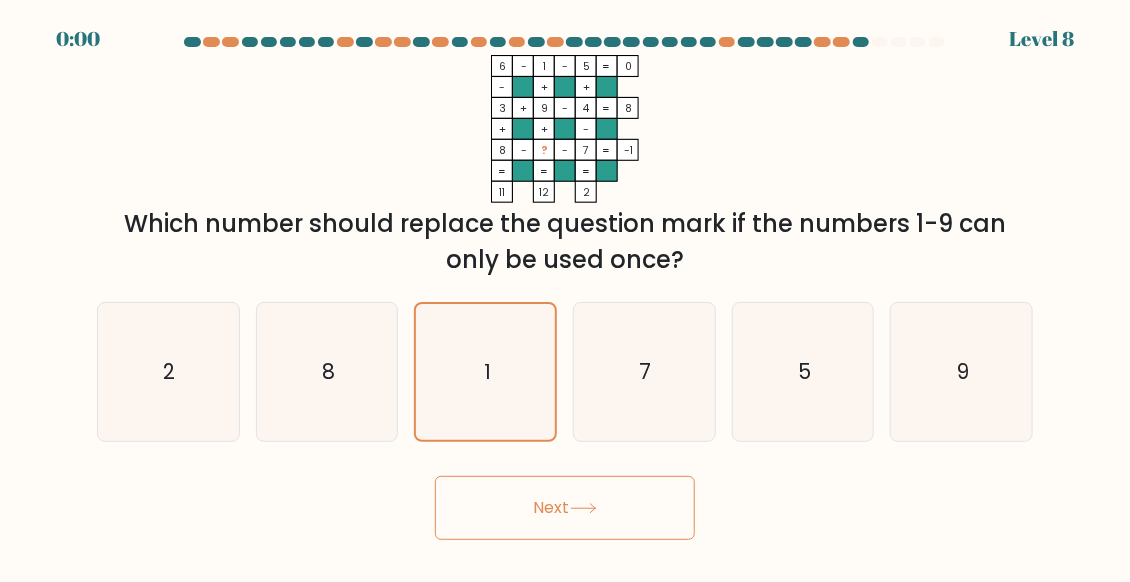 click on "Next" at bounding box center [565, 508] 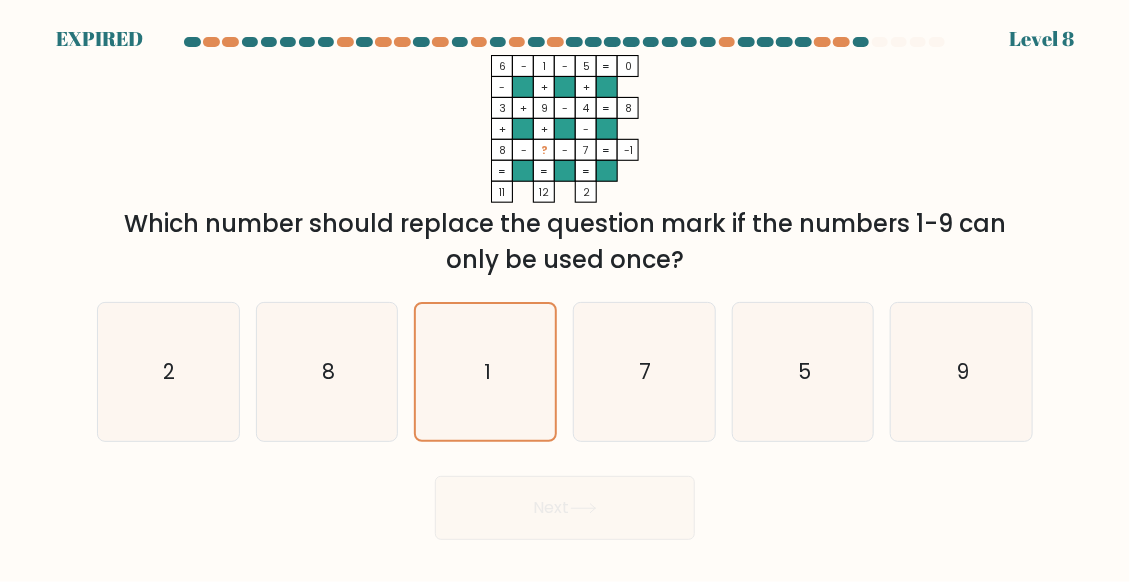 click on "Next" at bounding box center (565, 503) 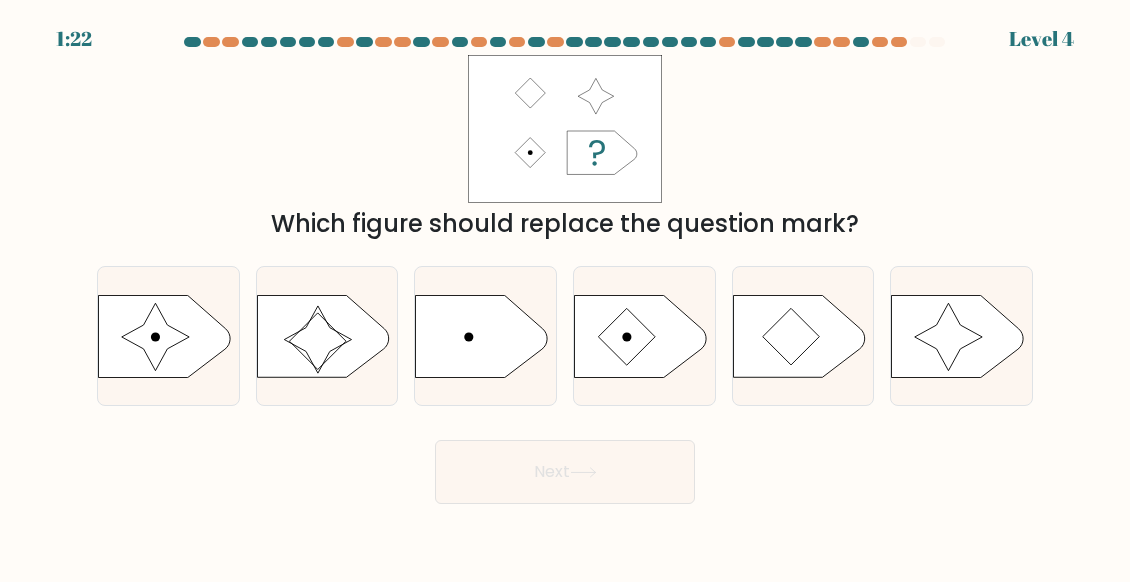 scroll, scrollTop: 0, scrollLeft: 0, axis: both 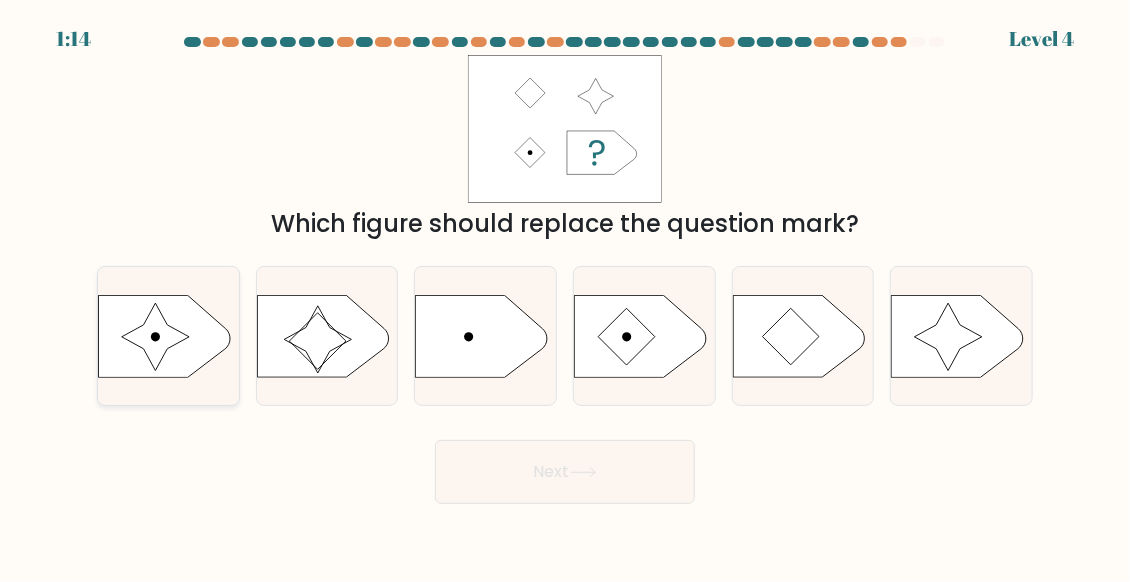 click 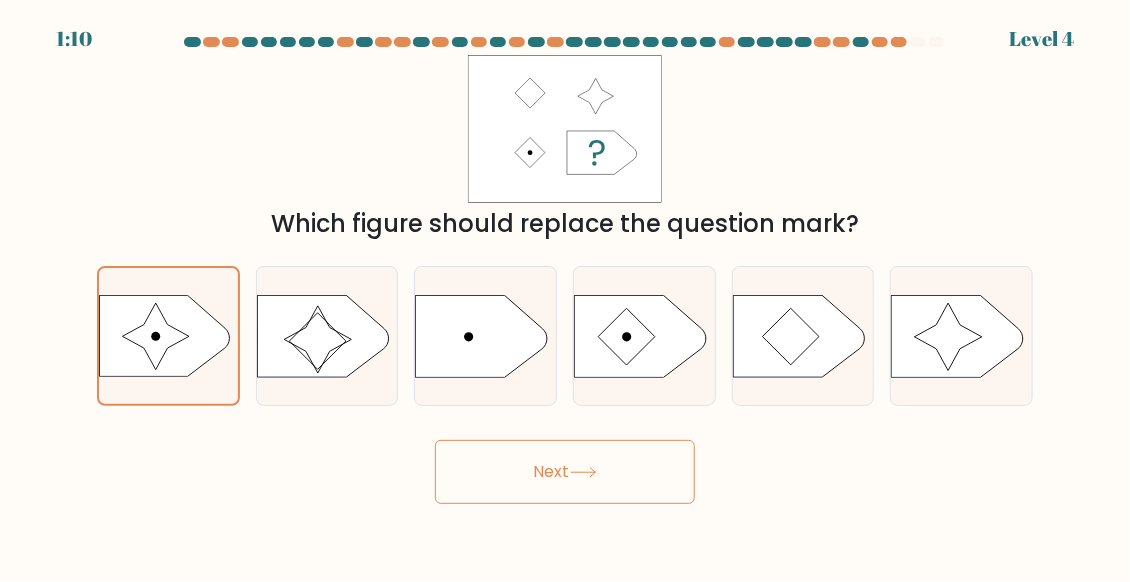 click on "Next" at bounding box center (565, 472) 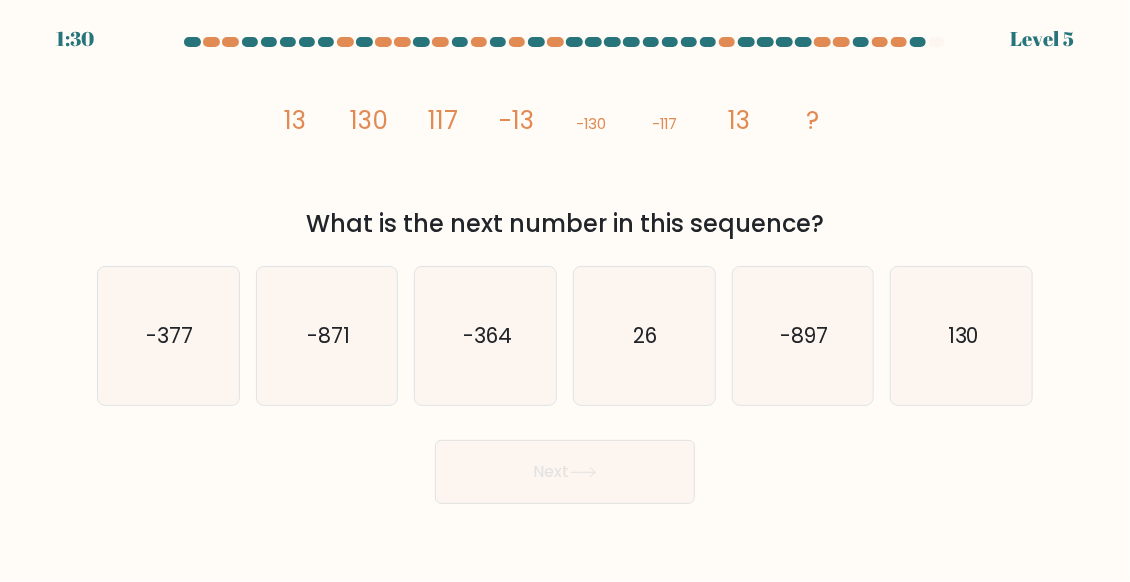 click on "image/svg+xml
13
130
117
-13
-130
-117
13
?" 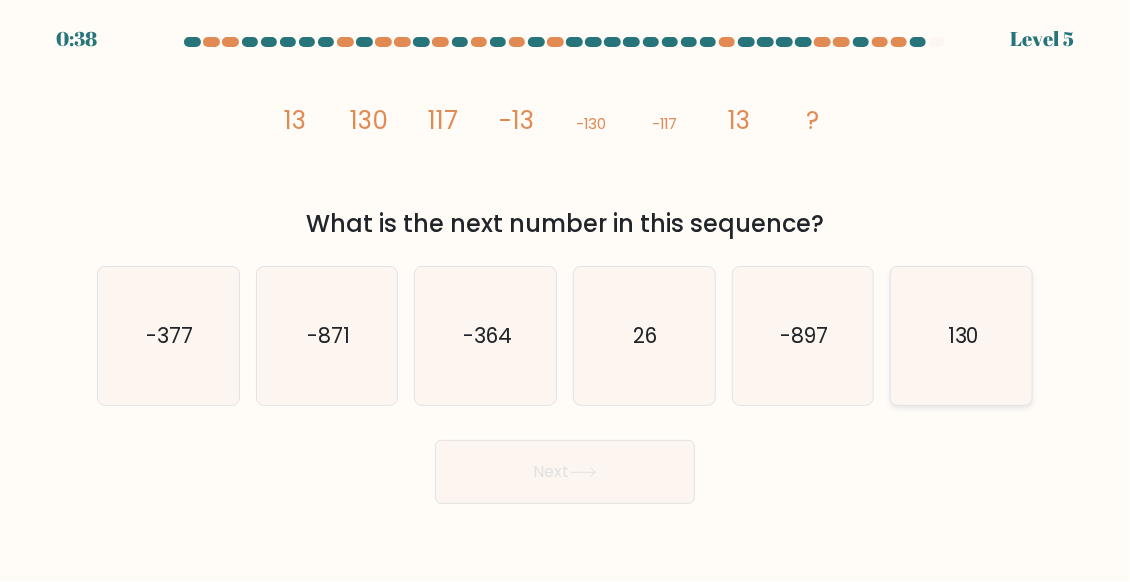 click on "130" 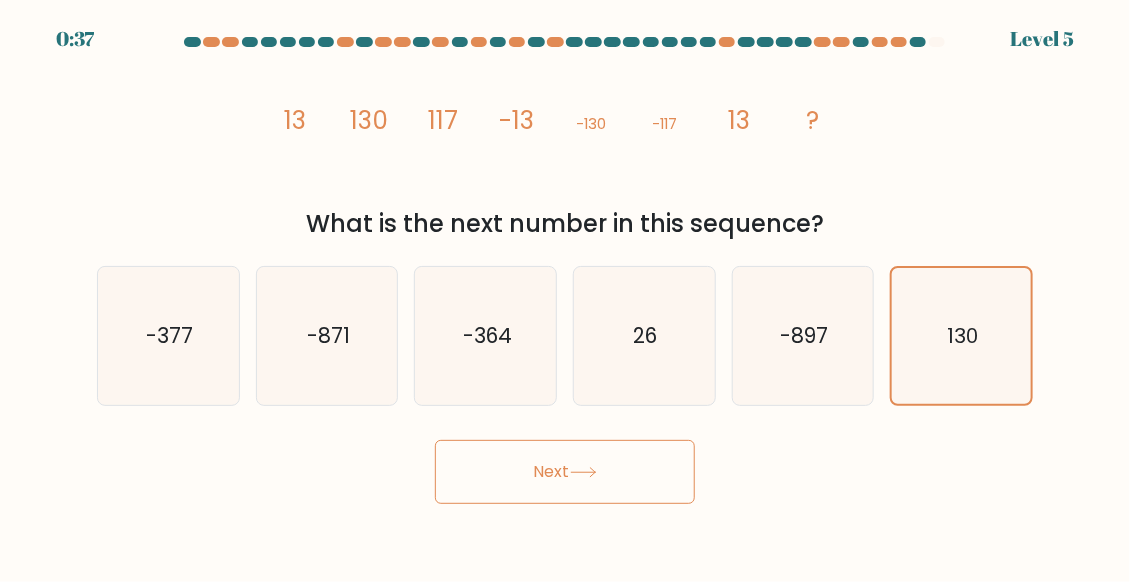 click on "Next" at bounding box center (565, 472) 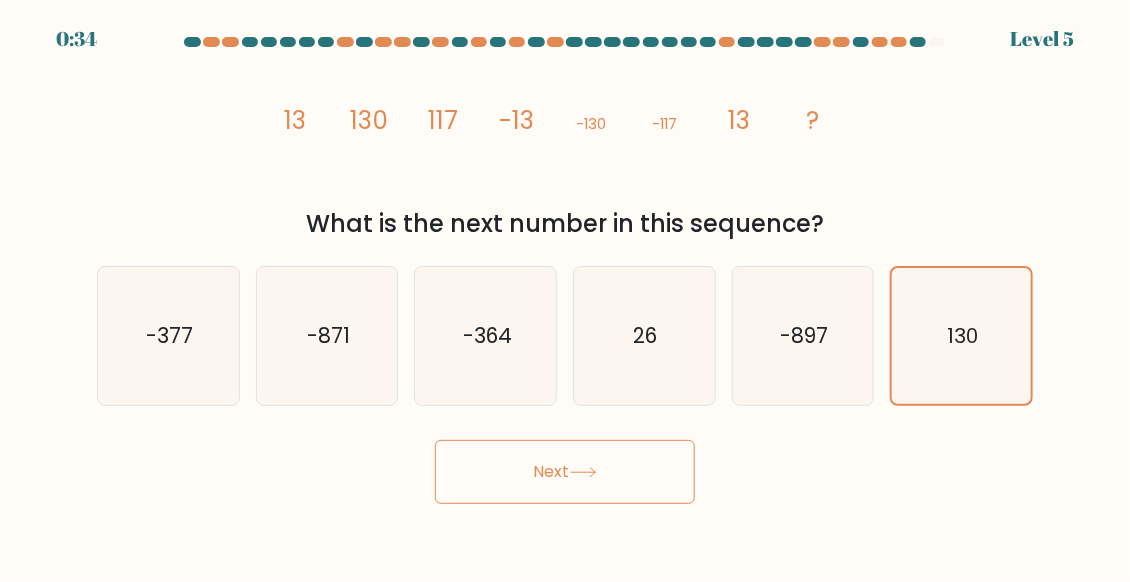 click on "Next" at bounding box center [565, 472] 